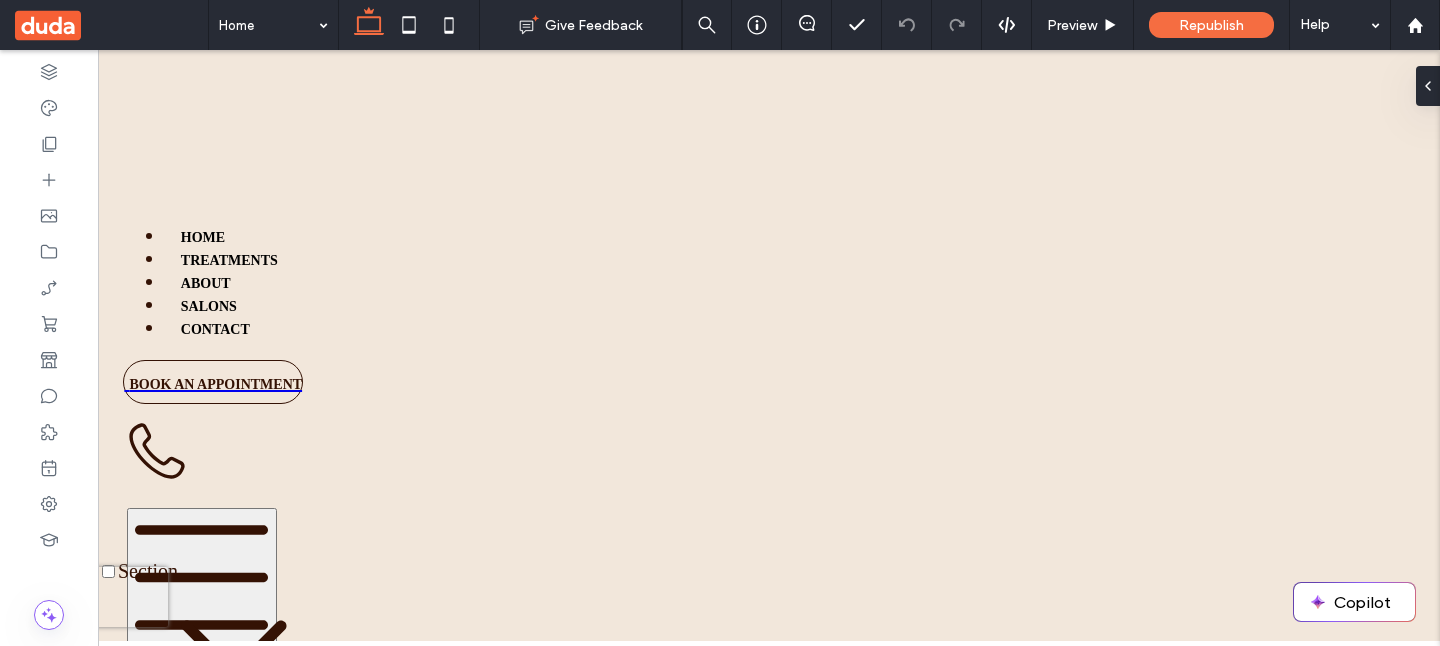 scroll, scrollTop: 0, scrollLeft: 0, axis: both 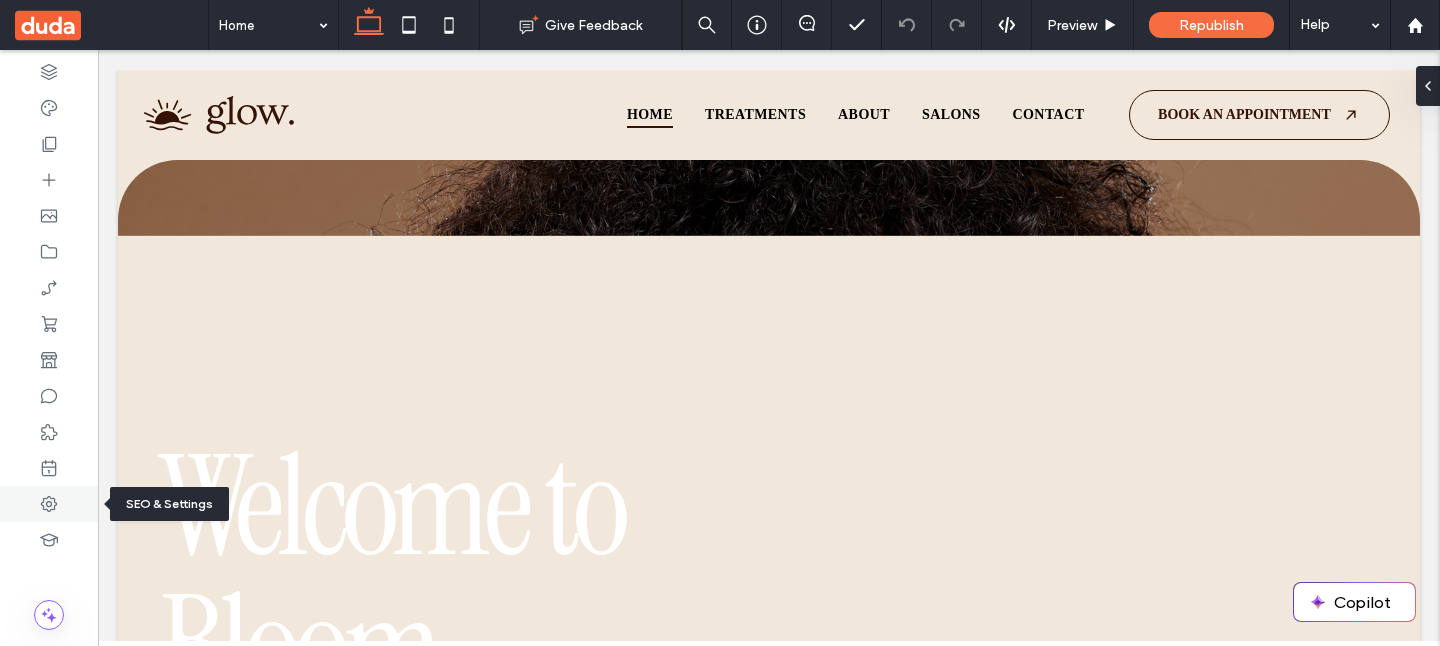 click at bounding box center (49, 504) 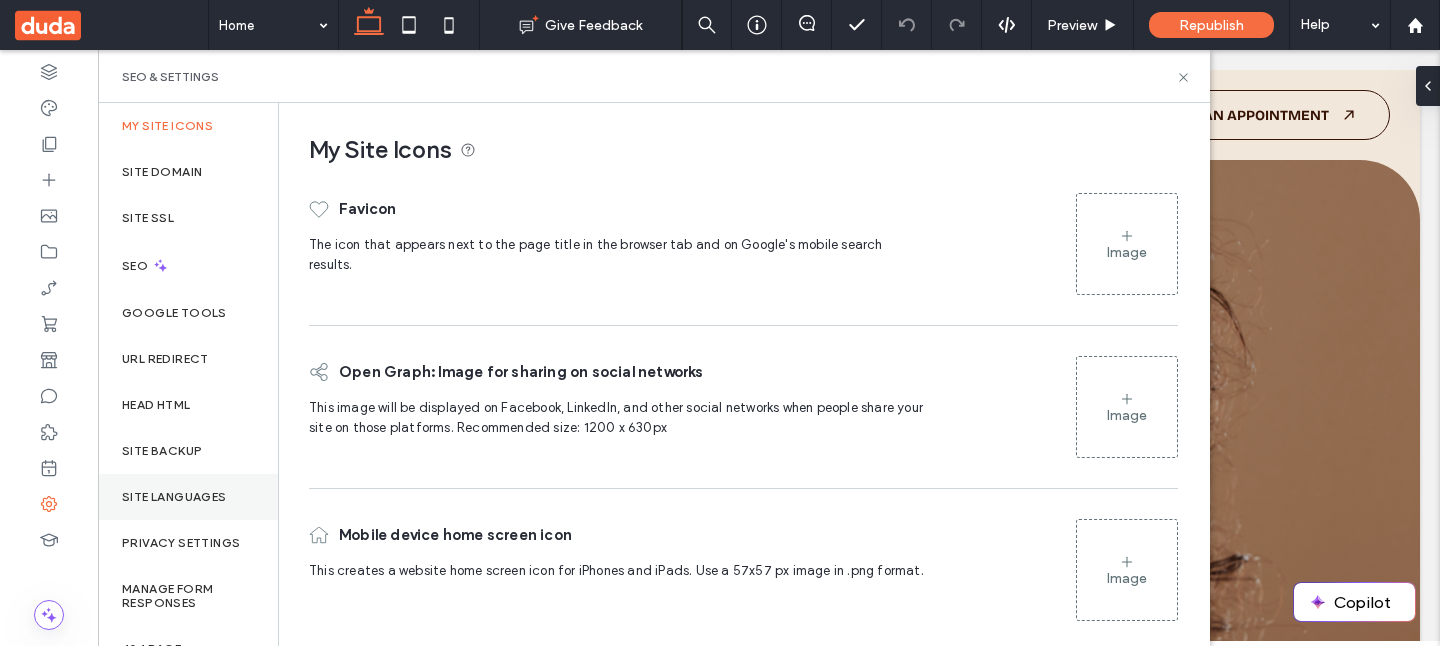 click on "Site Languages" at bounding box center [188, 497] 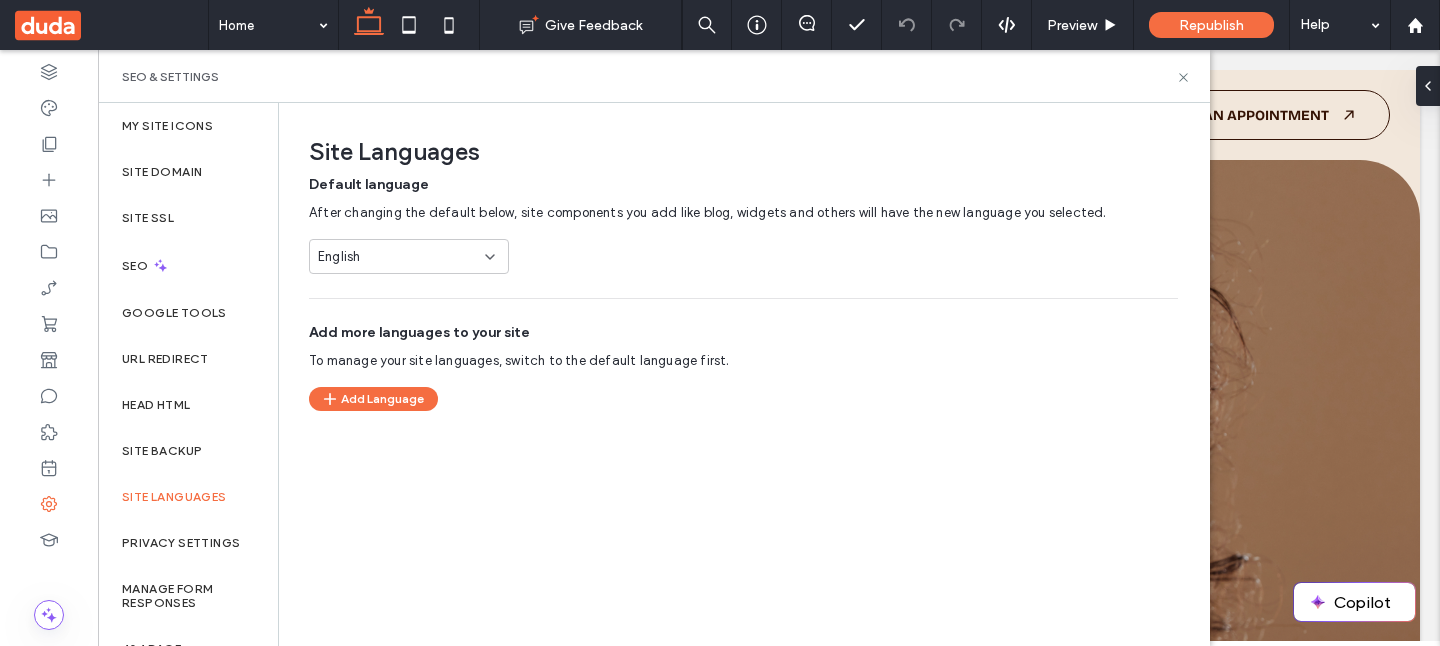 click on "English" at bounding box center [397, 257] 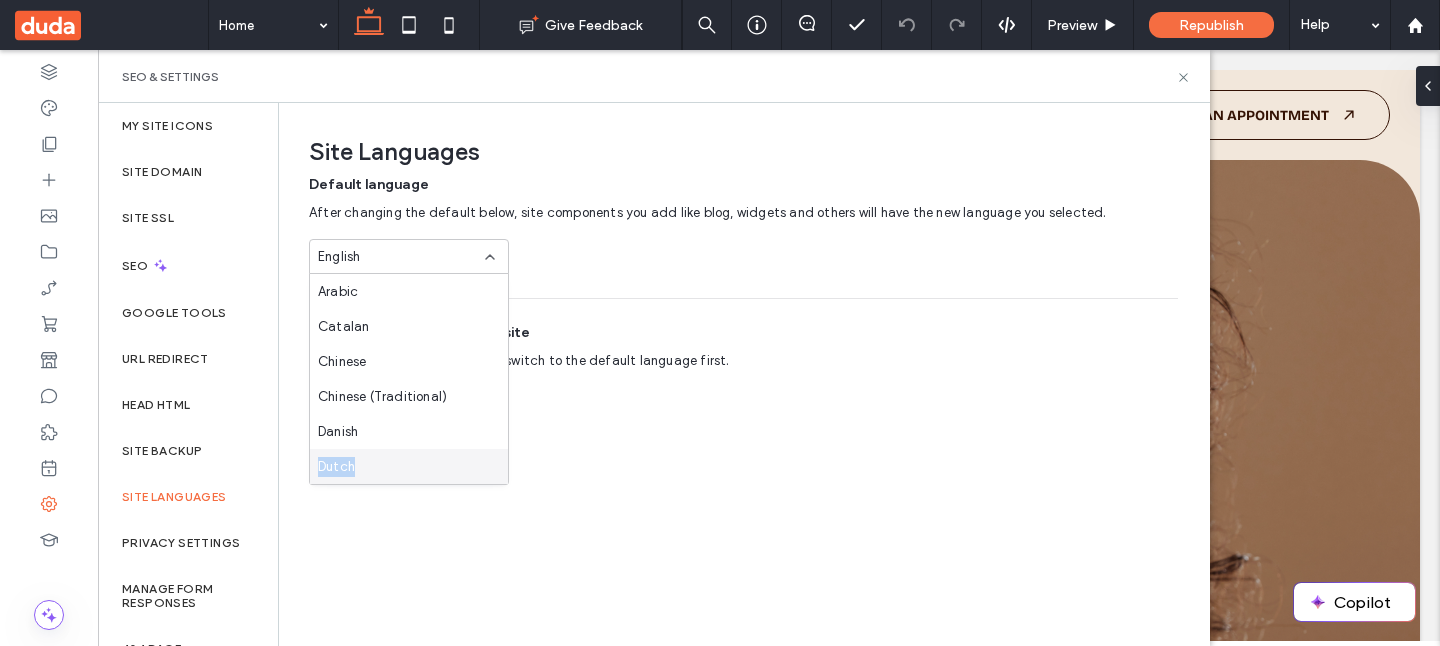 drag, startPoint x: 419, startPoint y: 428, endPoint x: 417, endPoint y: 470, distance: 42.047592 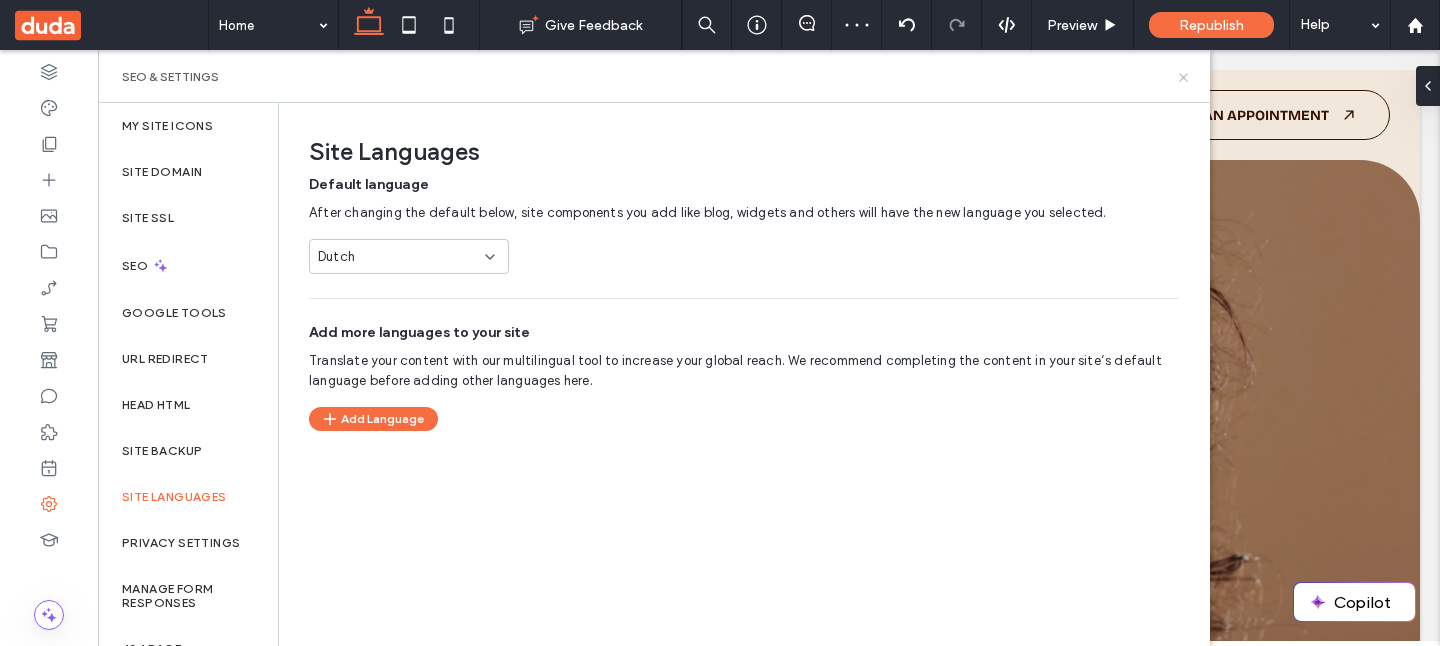 click 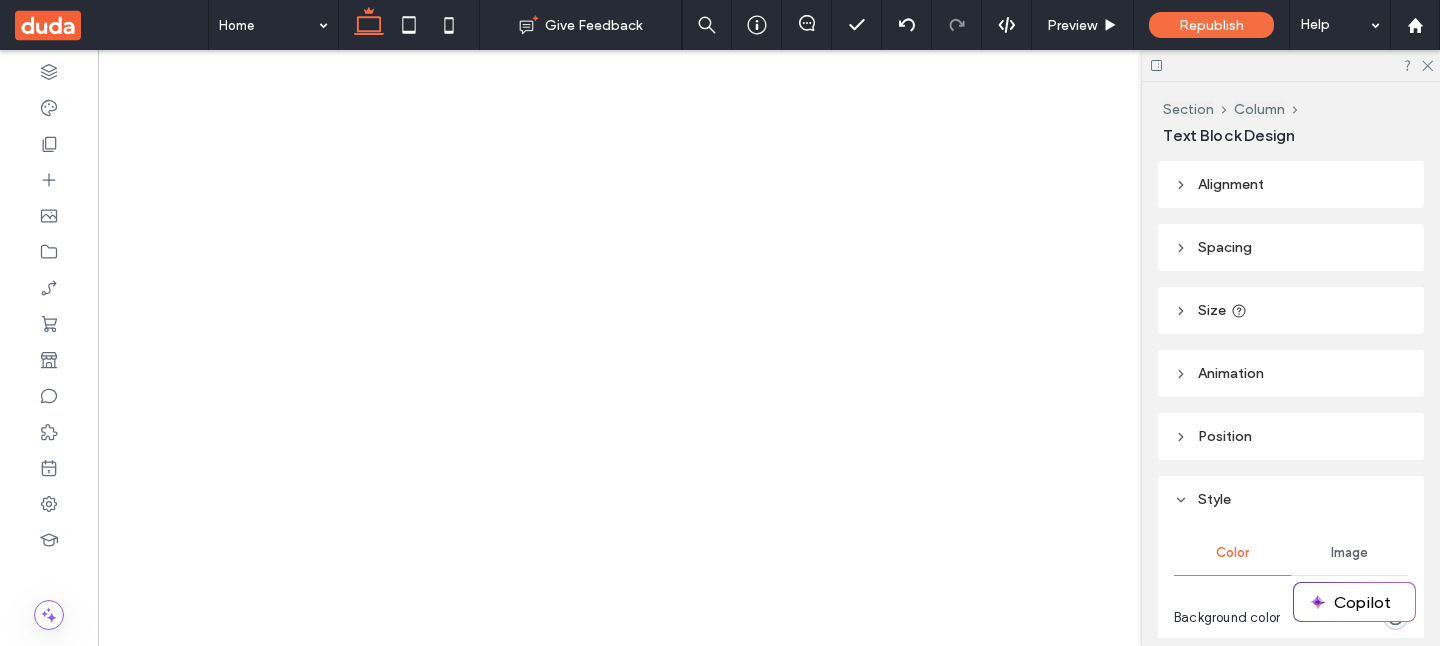 type on "**********" 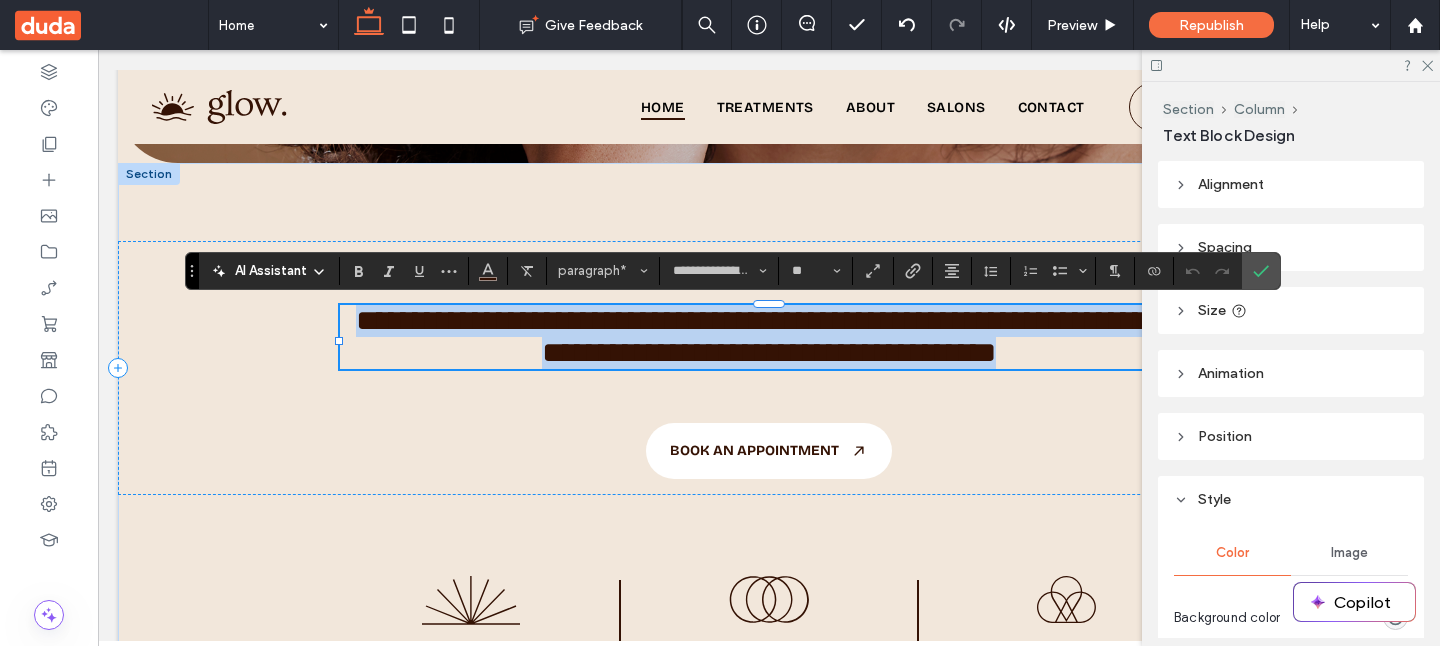 scroll, scrollTop: 724, scrollLeft: 0, axis: vertical 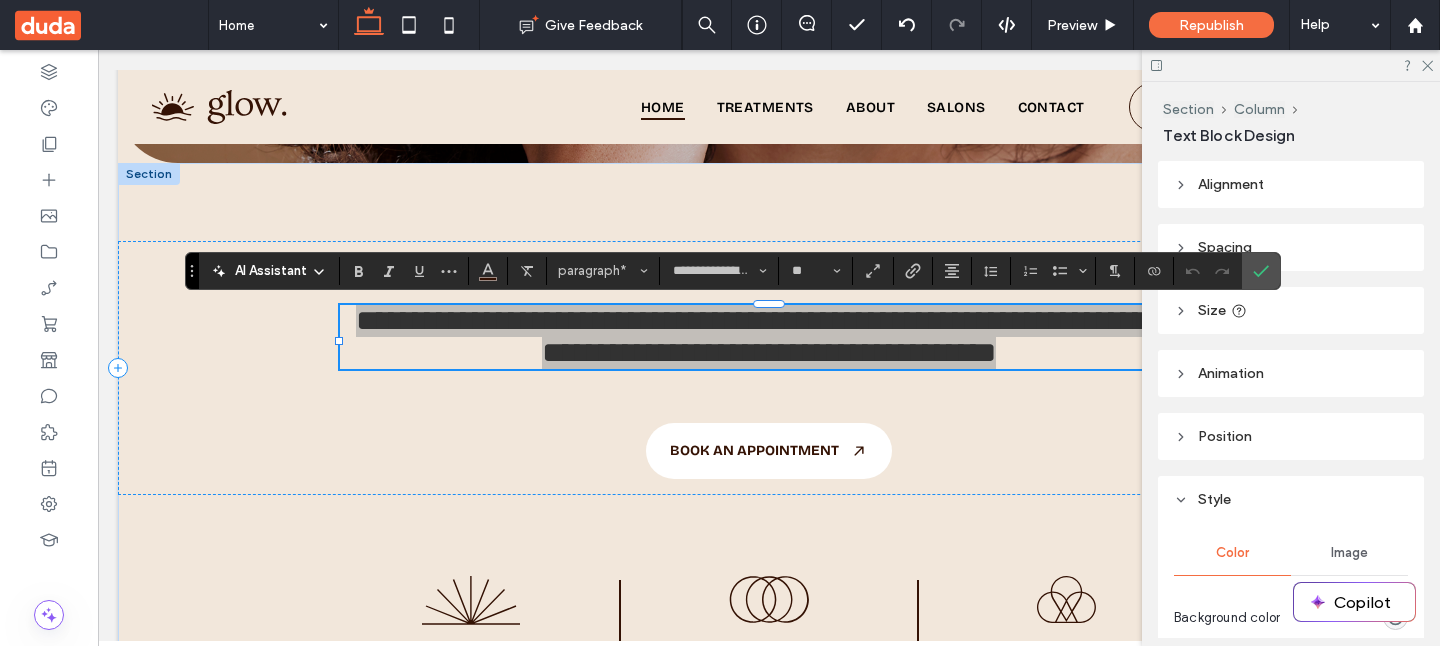 click on "AI Assistant" at bounding box center [271, 271] 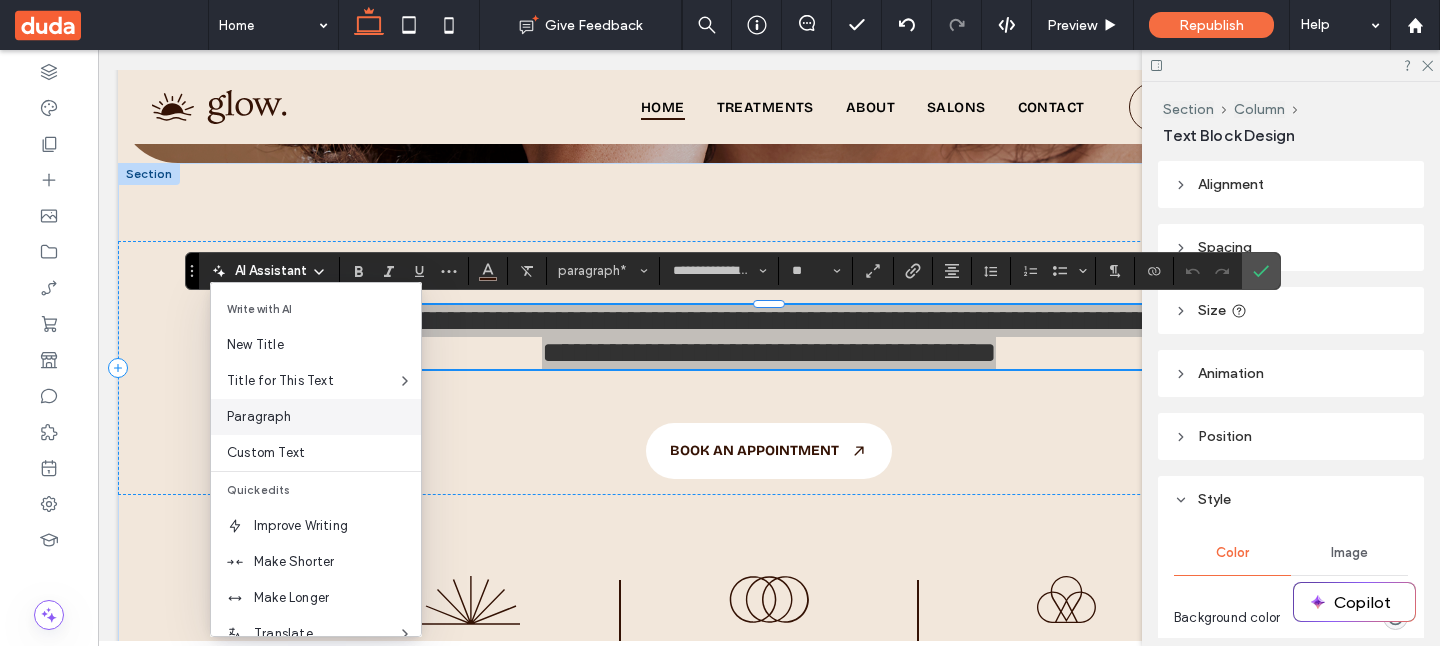 click on "Paragraph" at bounding box center (324, 417) 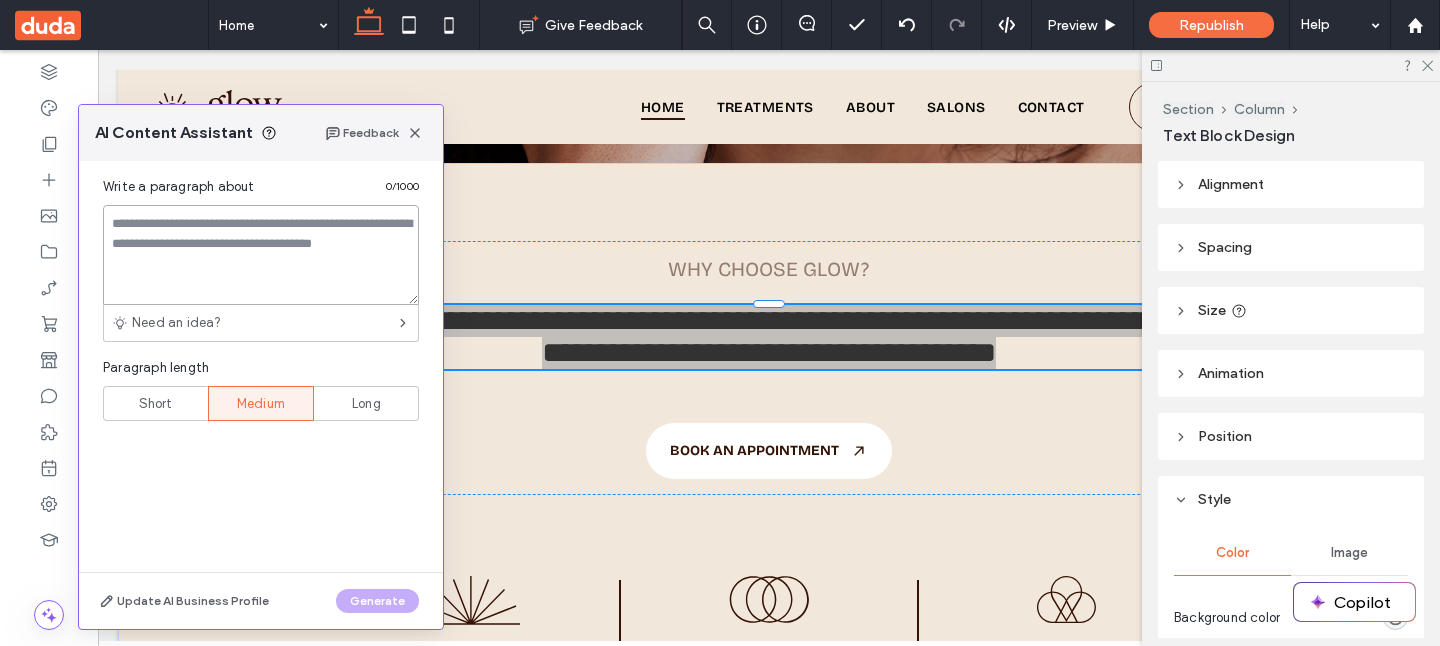 click at bounding box center [261, 255] 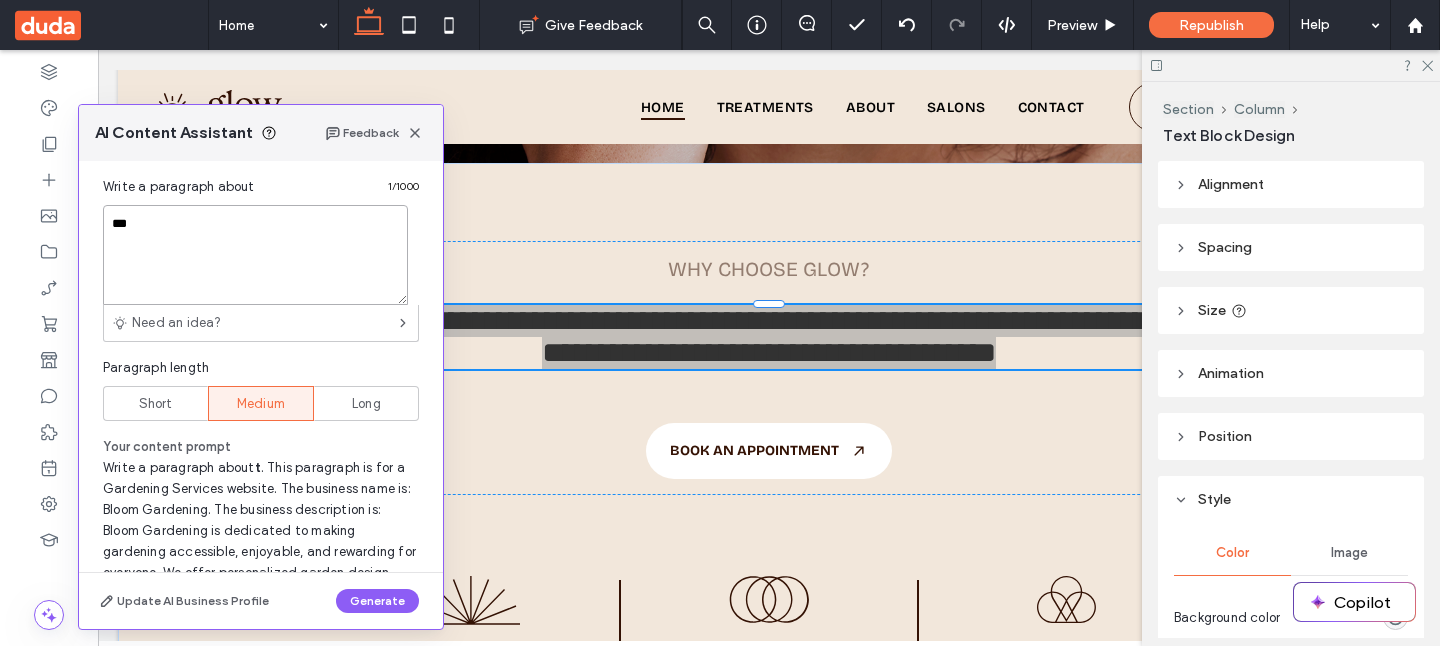 type on "****" 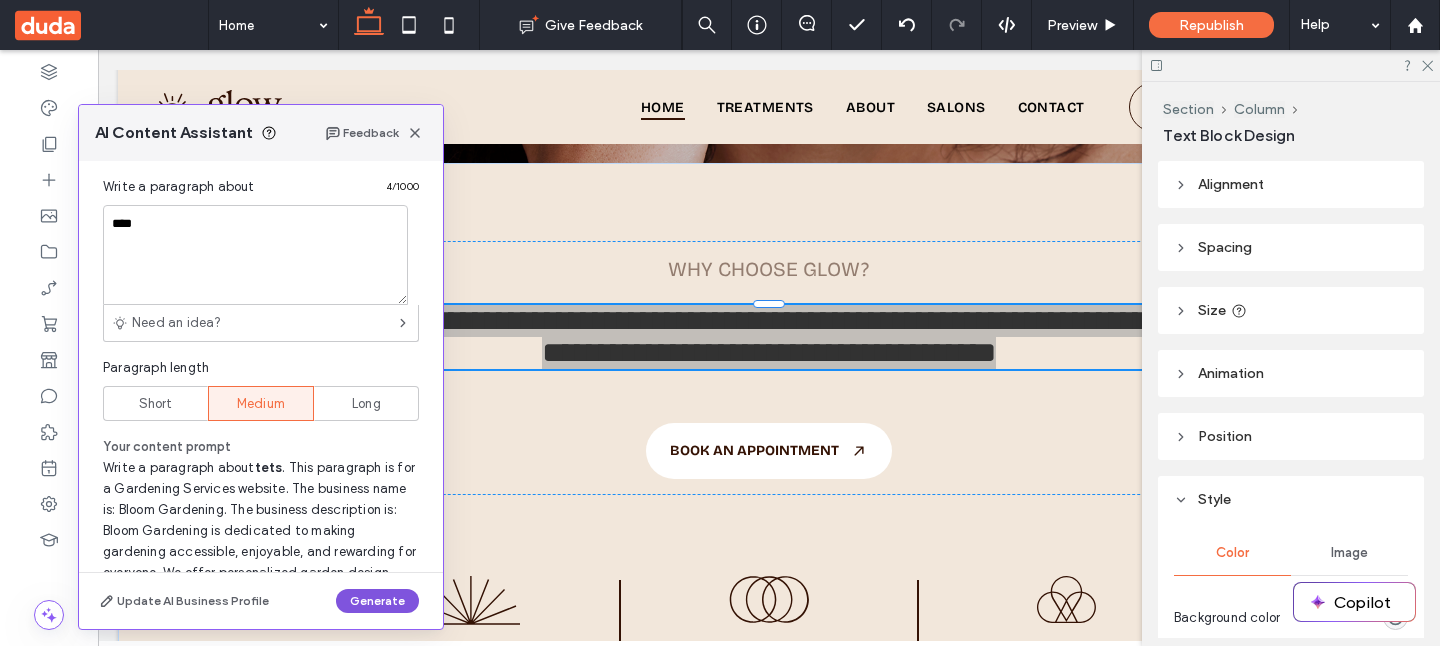 click on "Generate" at bounding box center (377, 601) 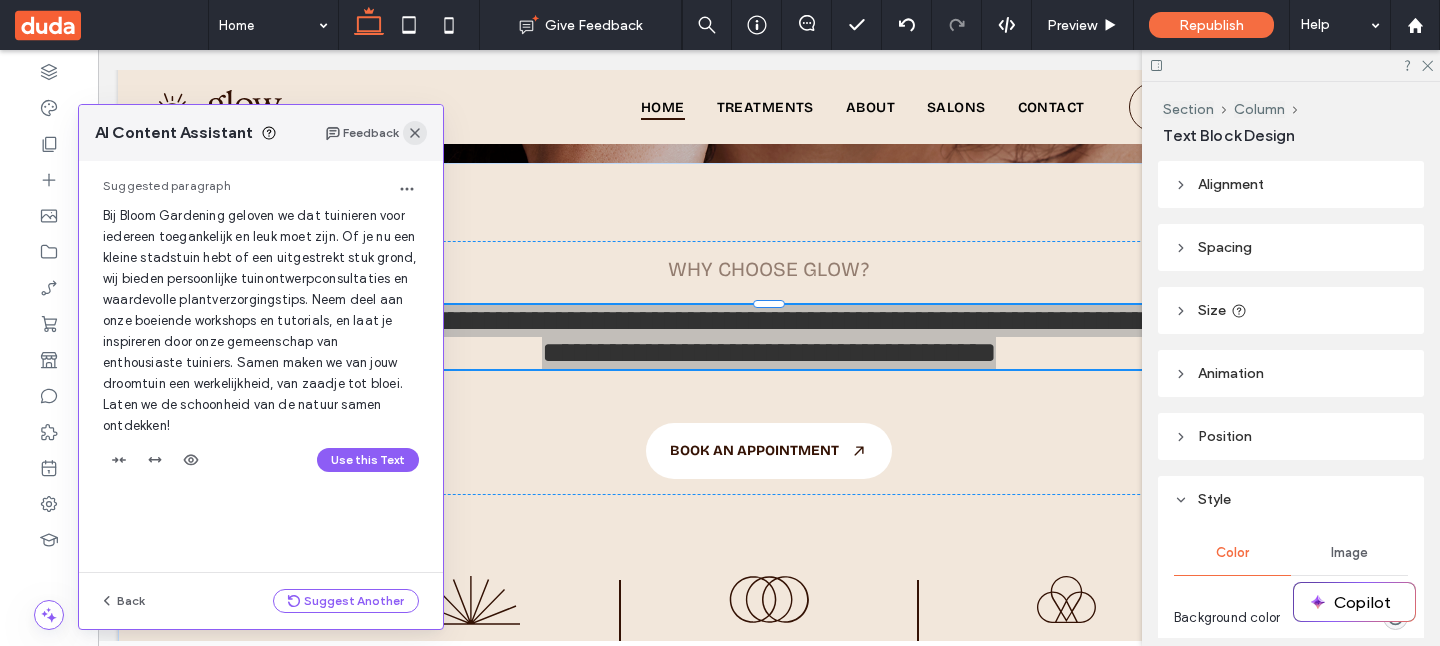 click 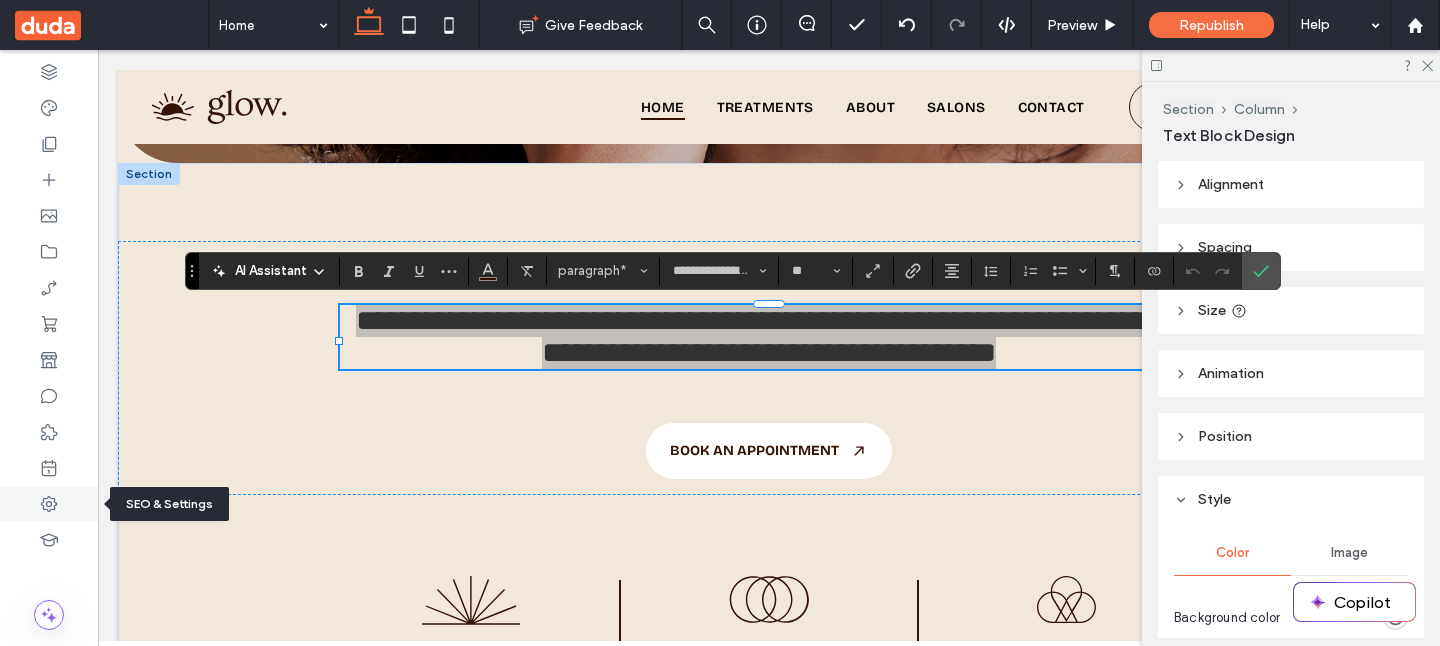 click 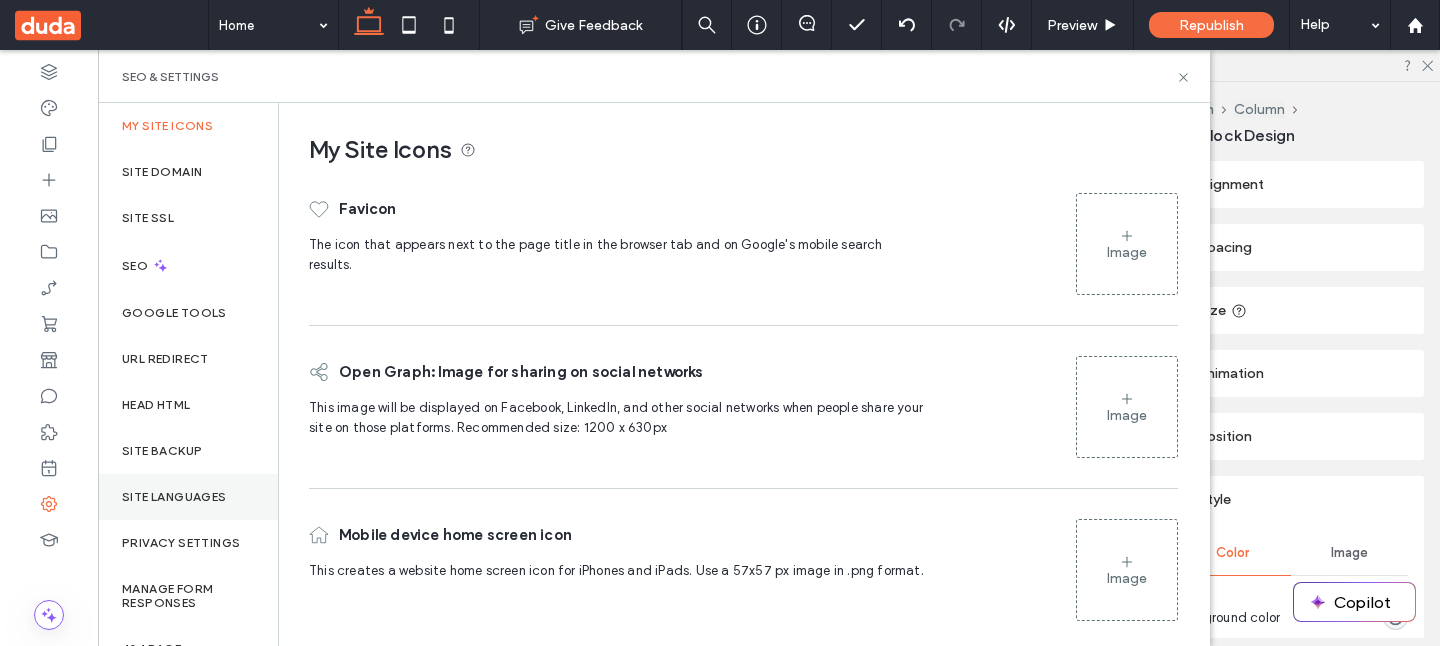 click on "Site Languages" at bounding box center [174, 497] 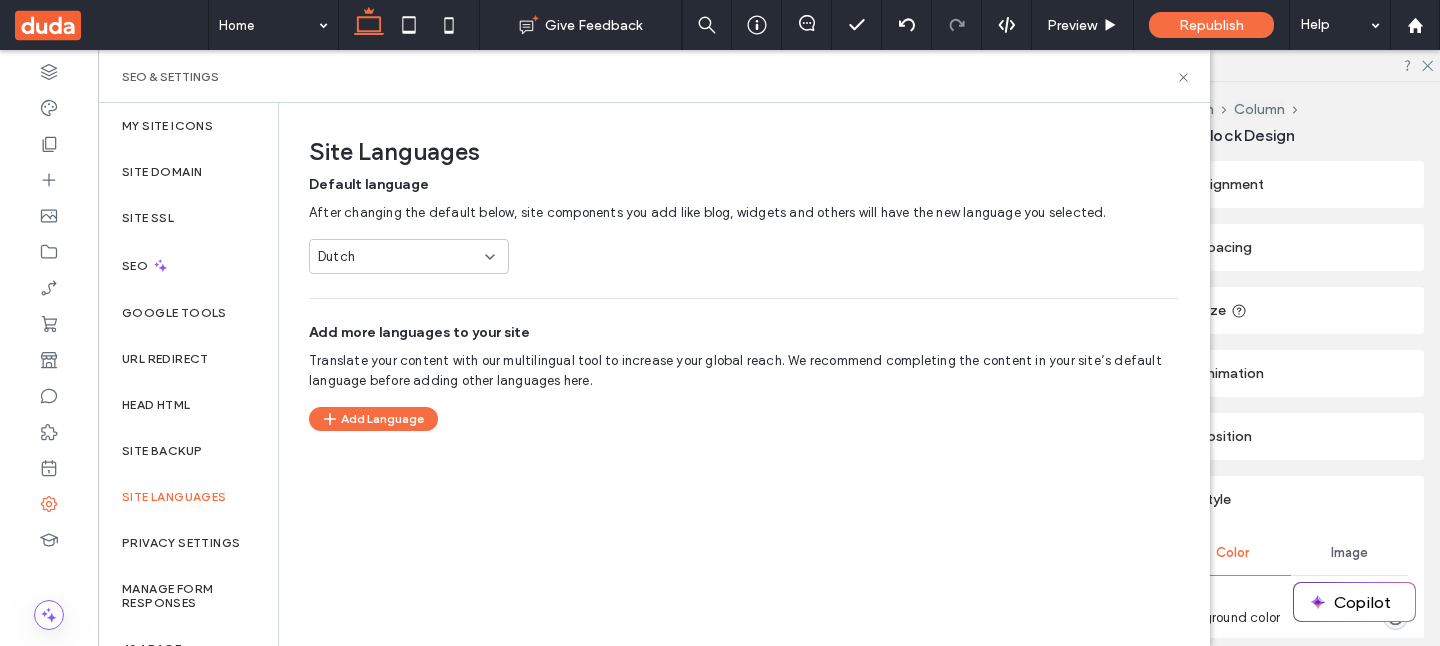 click on "Dutch" at bounding box center [397, 257] 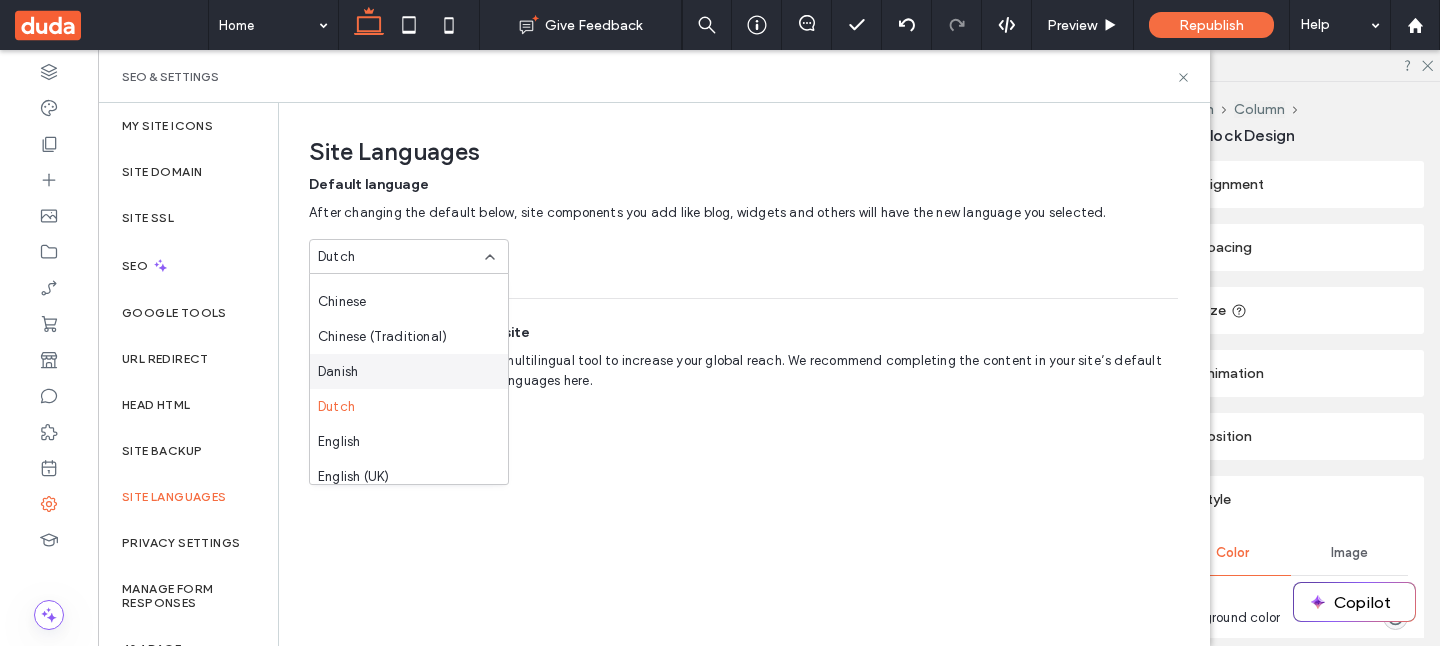 scroll, scrollTop: 0, scrollLeft: 0, axis: both 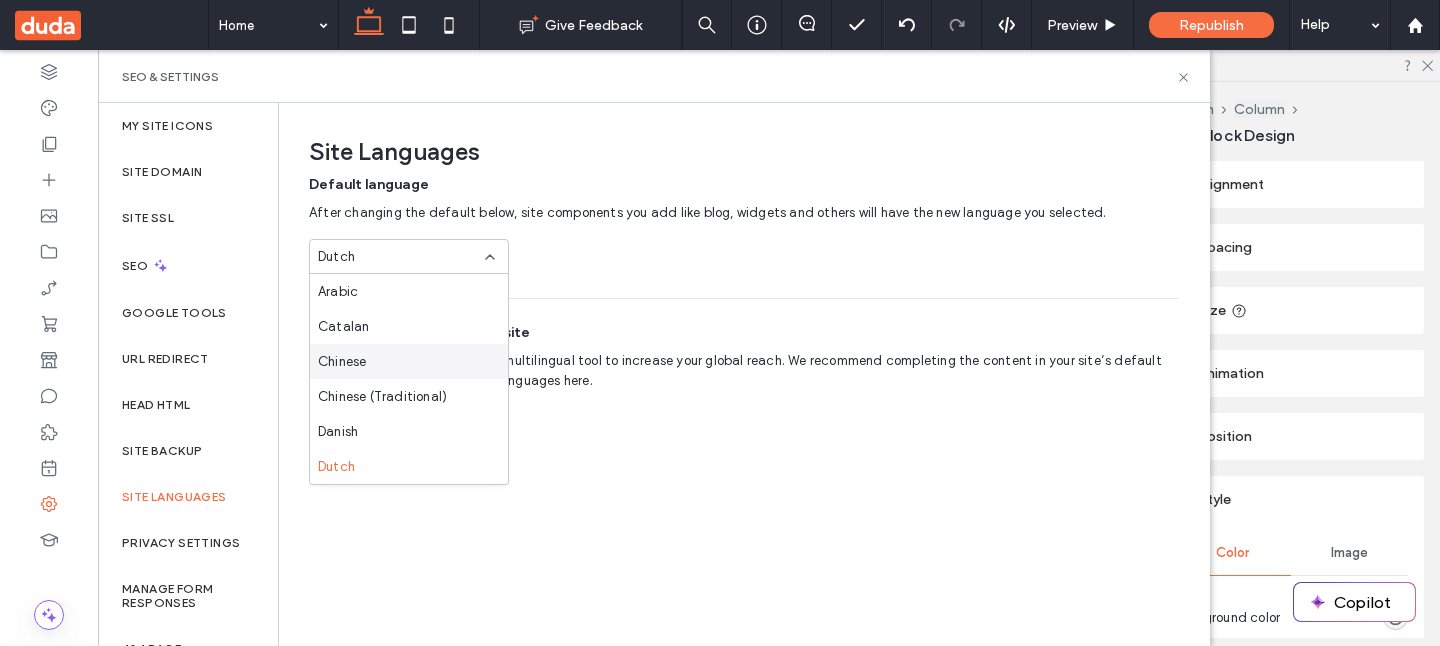 click on "Chinese" at bounding box center [409, 361] 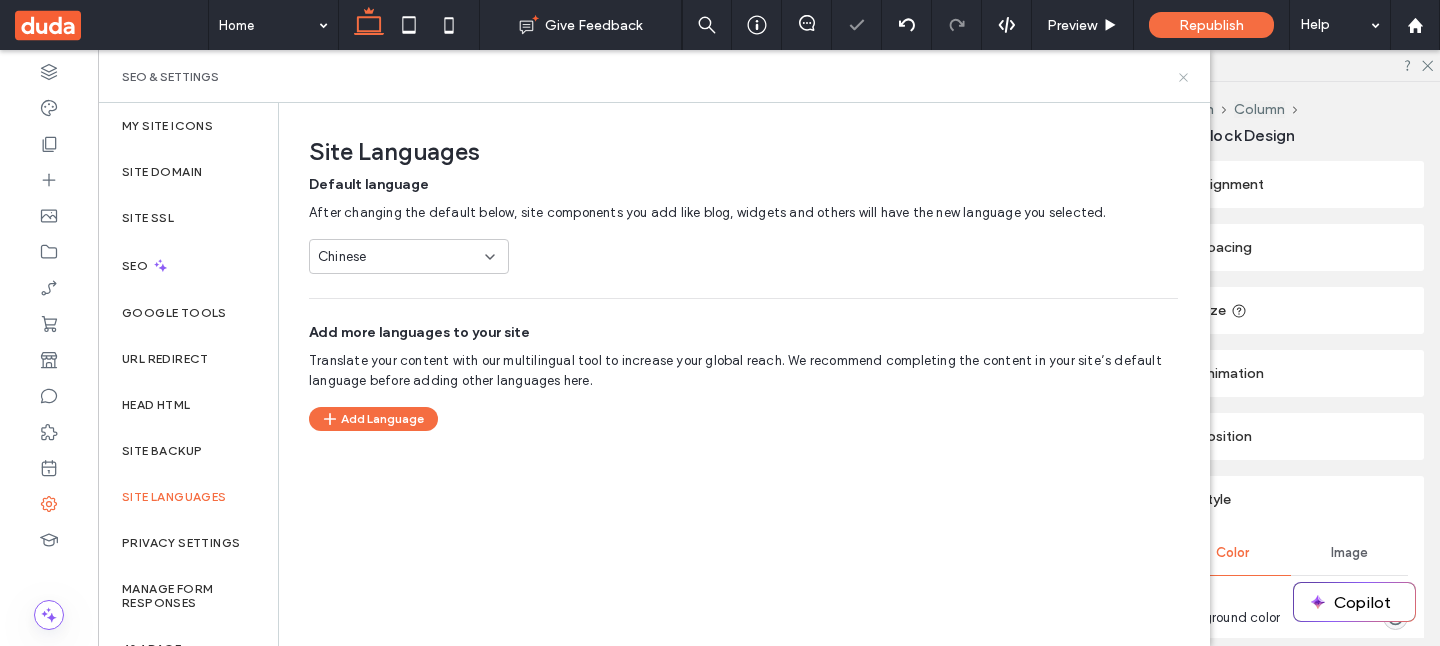 click 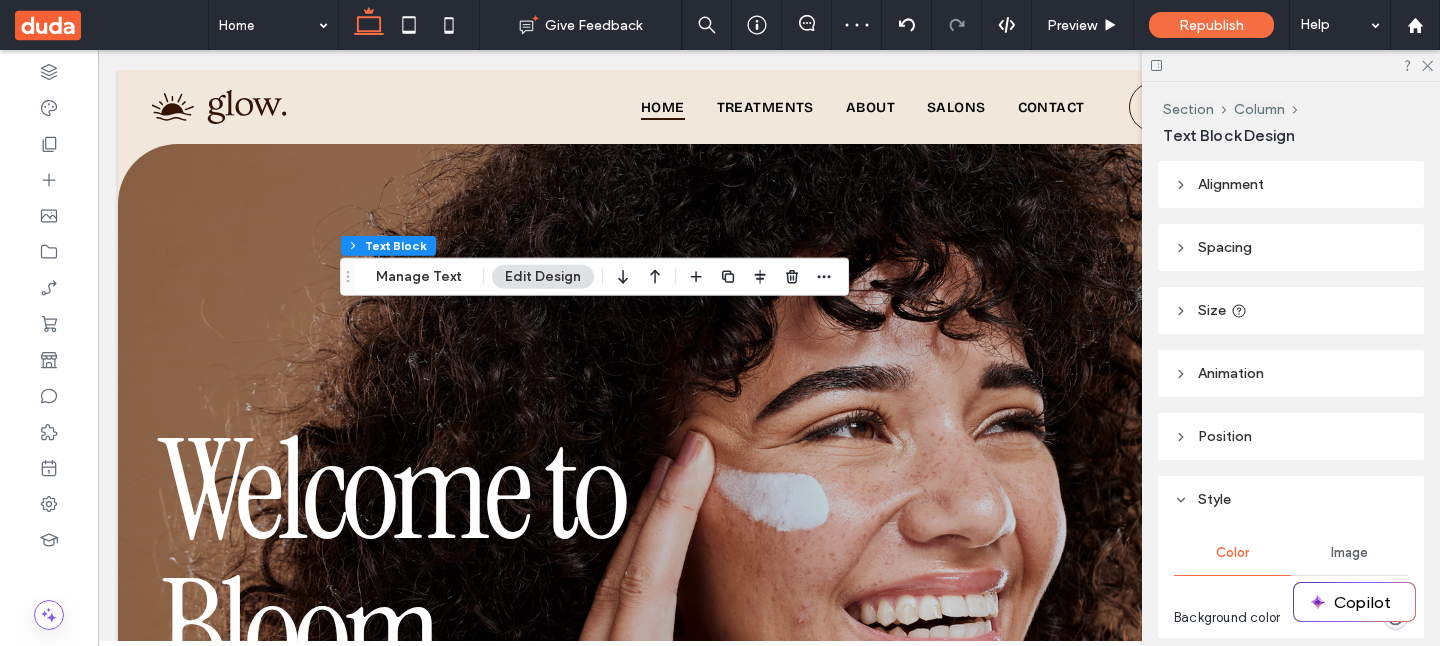 click on "Discover tips, tools, and inspiration to grow lush, thriving gardens that bring beauty and joy to your life." at bounding box center (769, 1065) 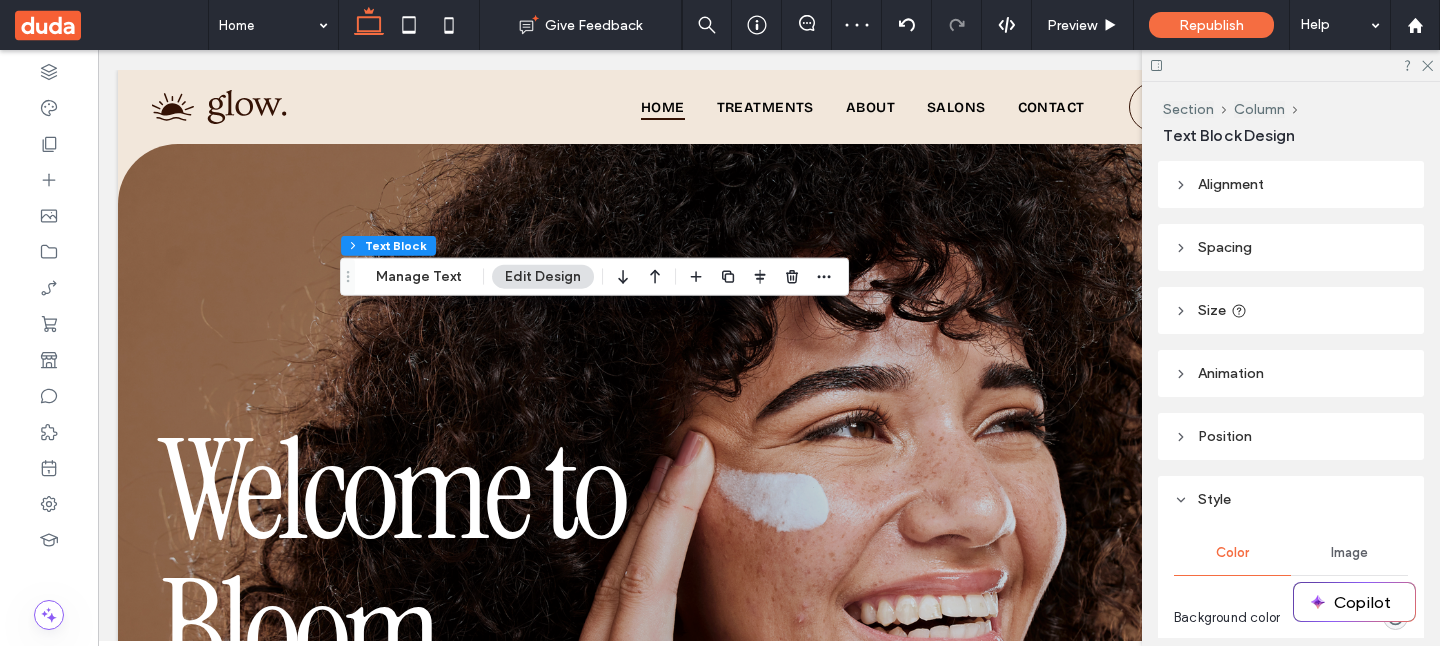 scroll, scrollTop: 719, scrollLeft: 0, axis: vertical 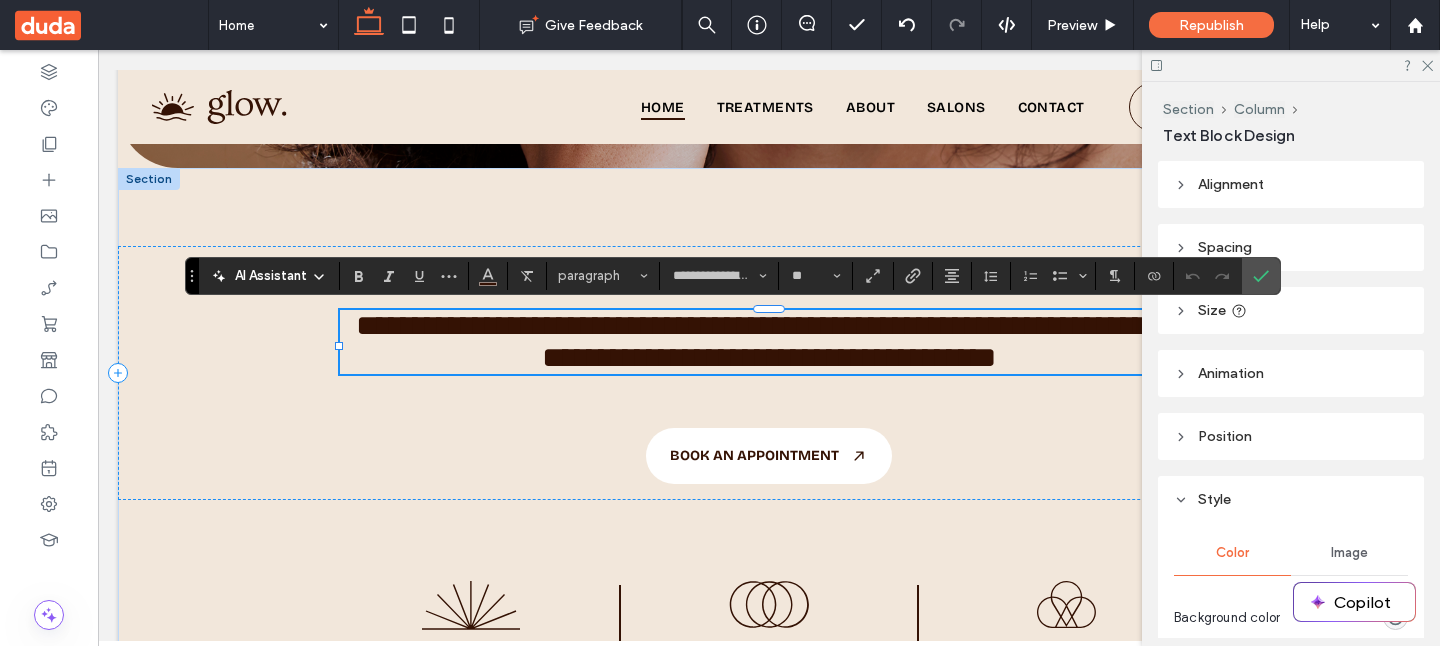type on "**********" 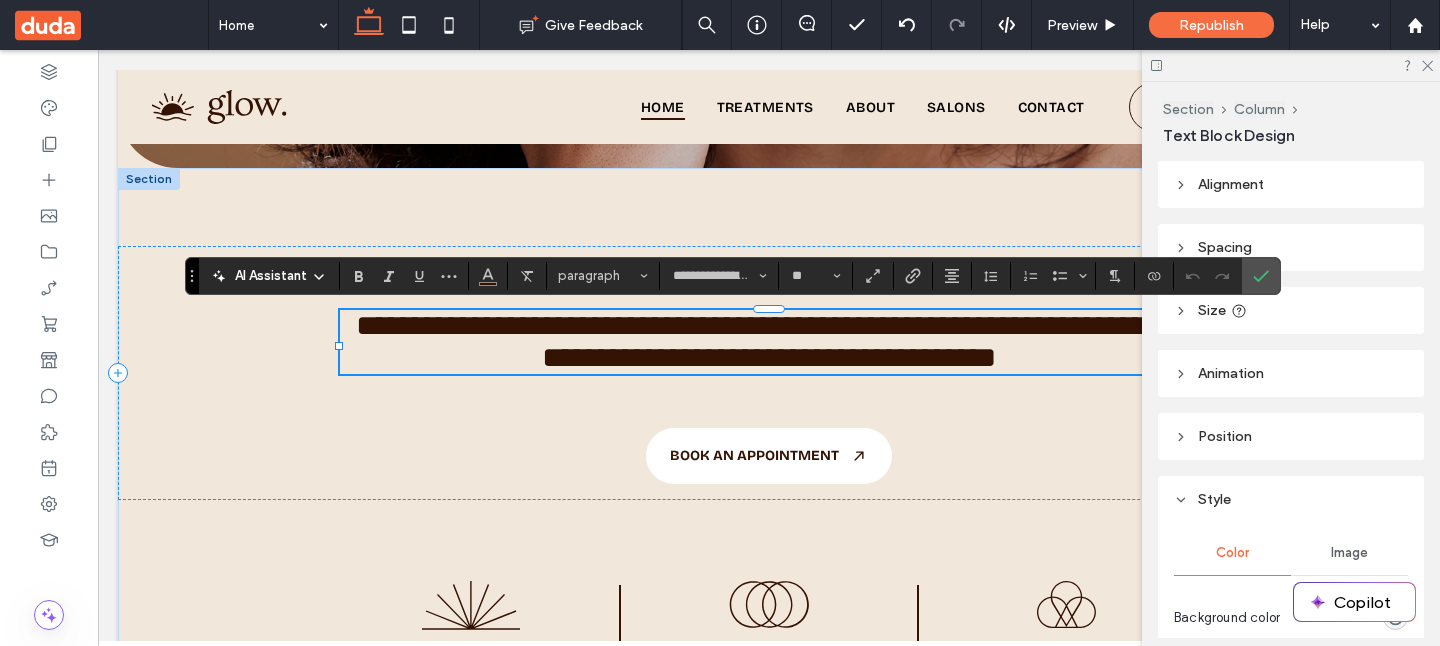 type on "**" 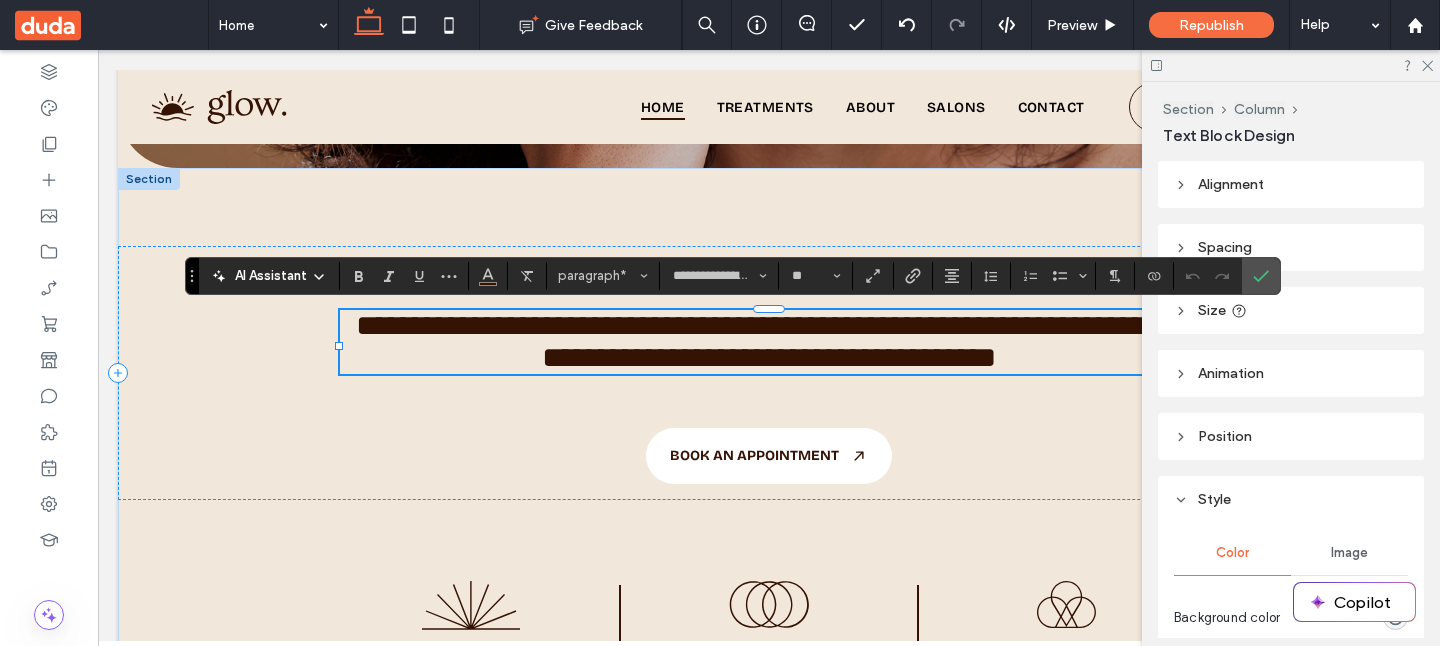 click on "AI Assistant" at bounding box center [271, 276] 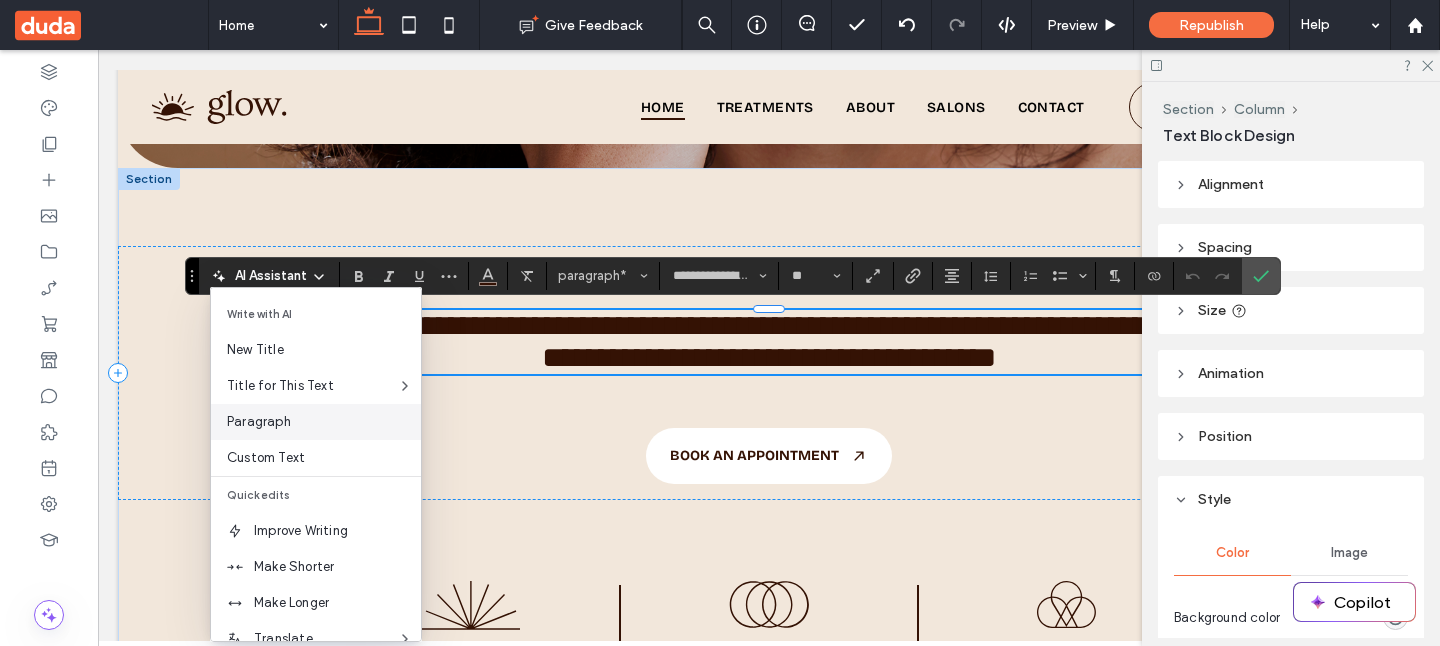 click on "Paragraph" at bounding box center [324, 422] 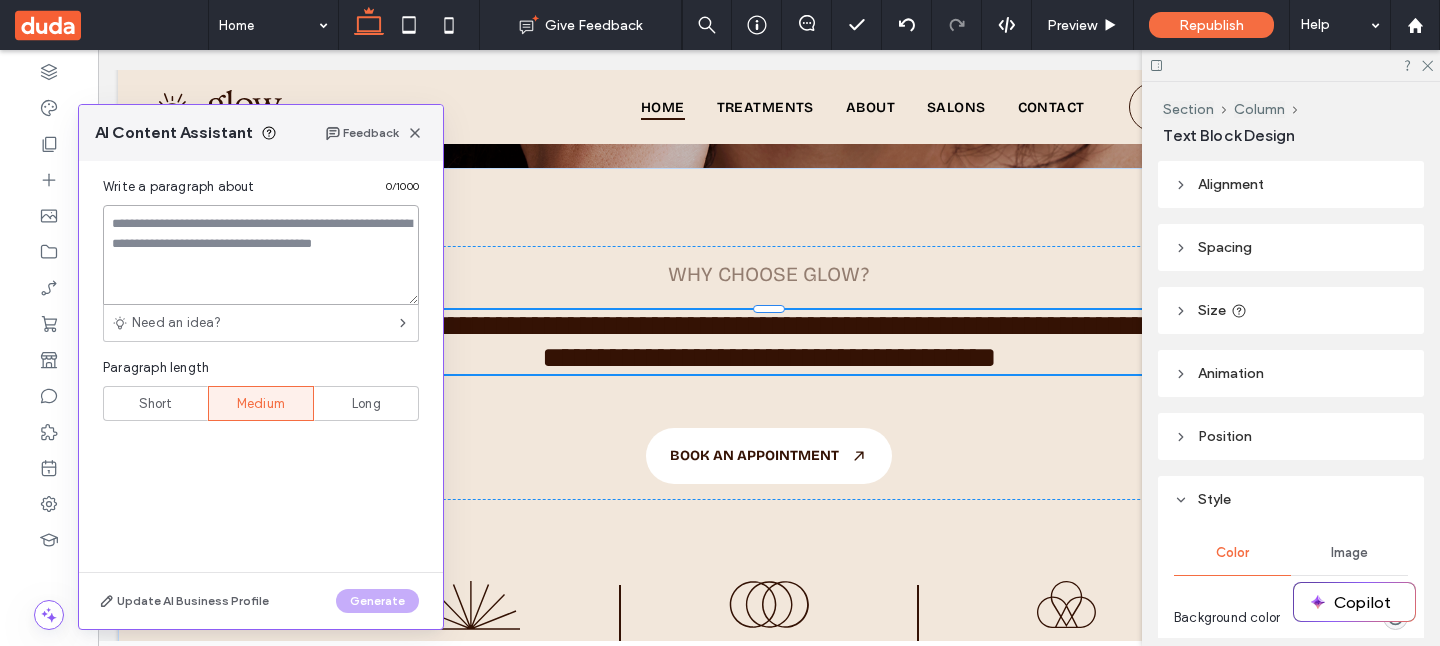 click at bounding box center (261, 255) 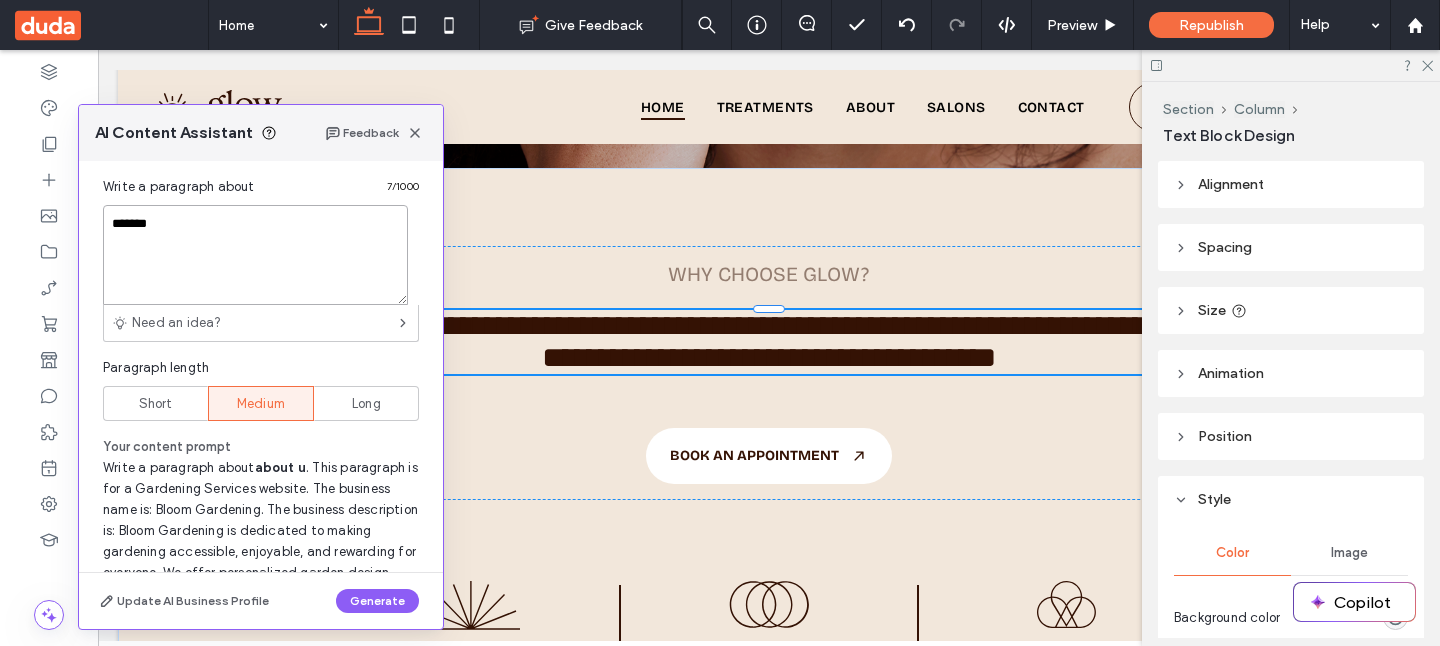 type on "********" 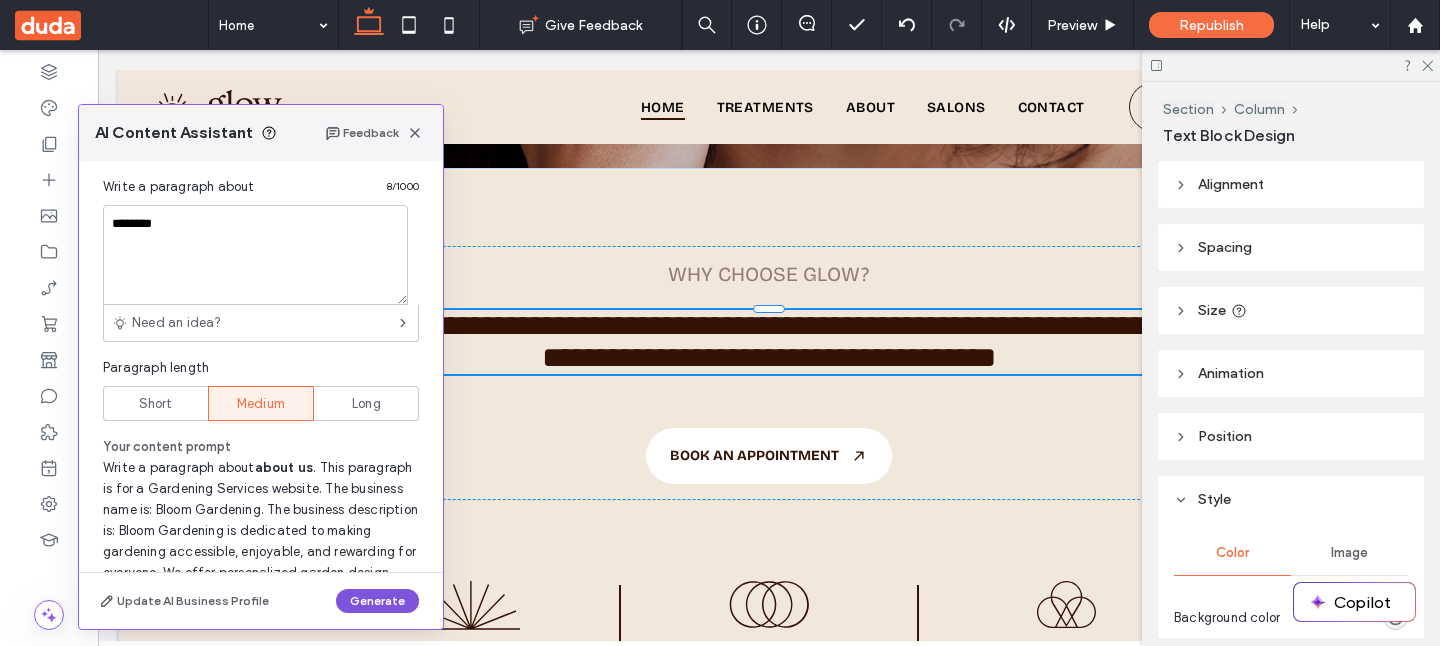 click on "Generate" at bounding box center (377, 601) 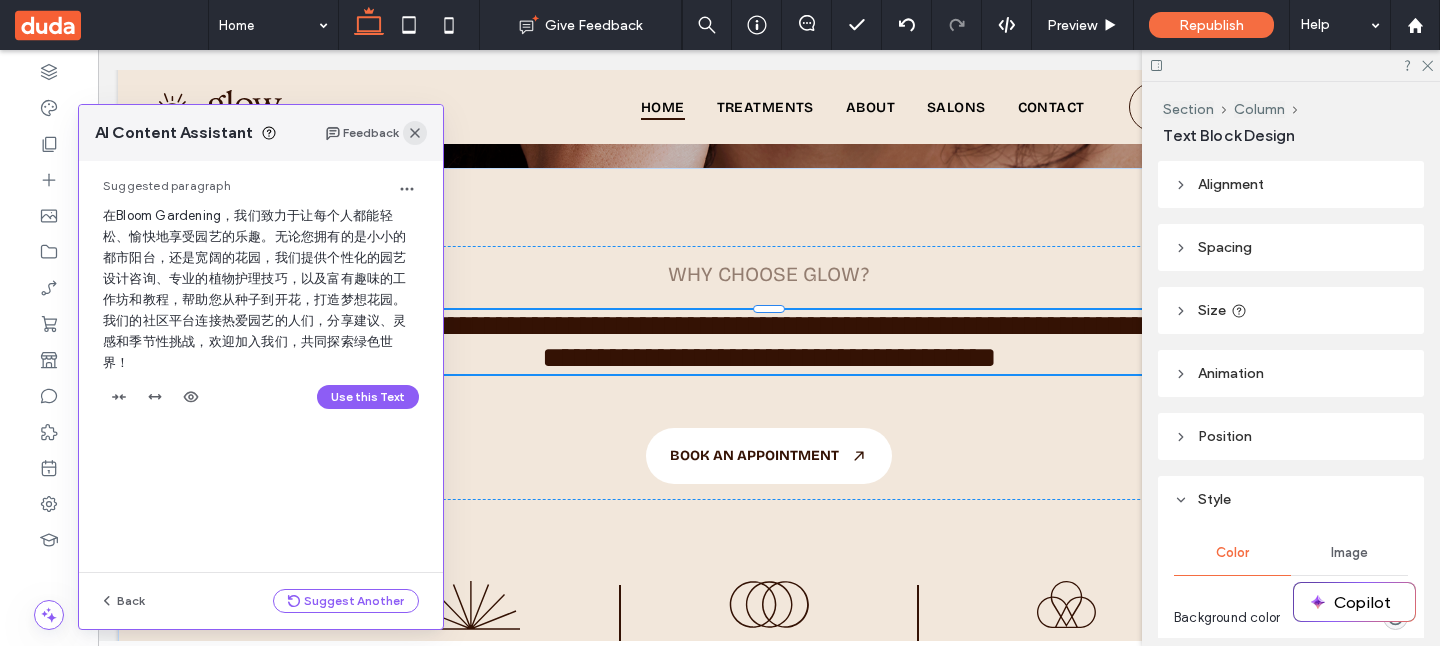 click 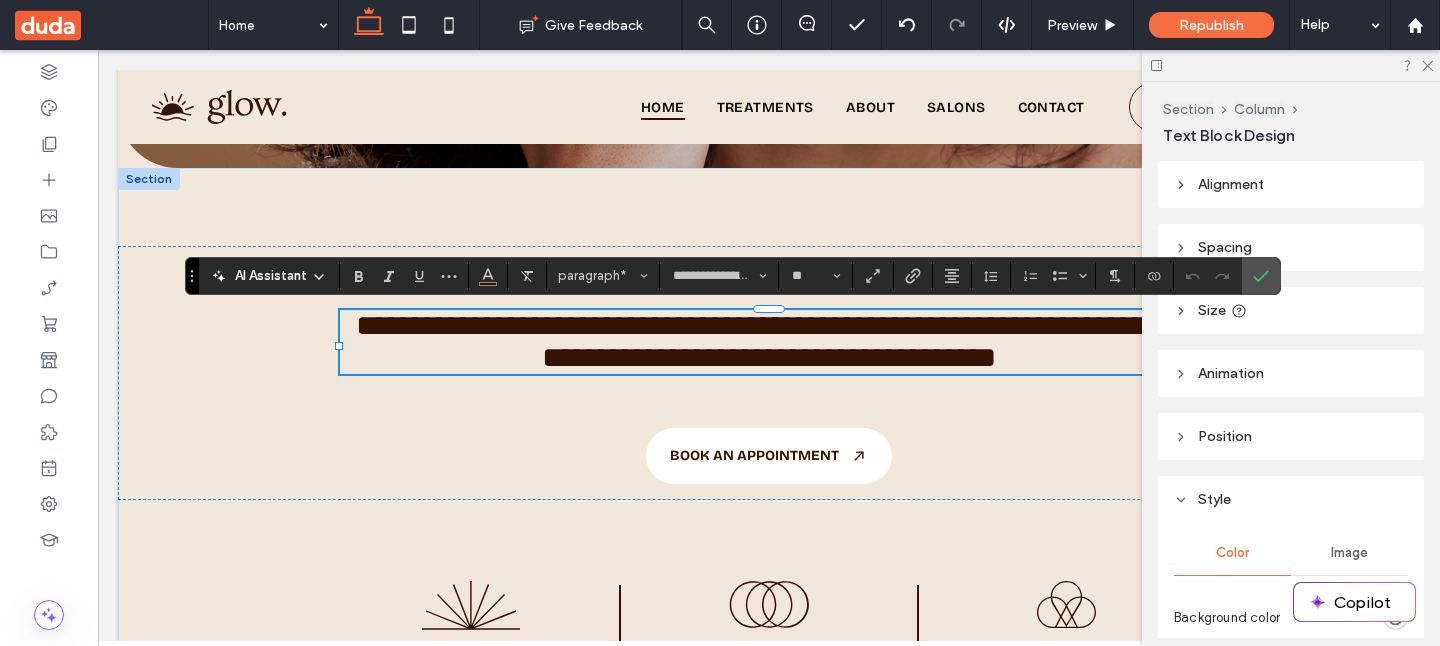 click on "AI Assistant" at bounding box center (271, 276) 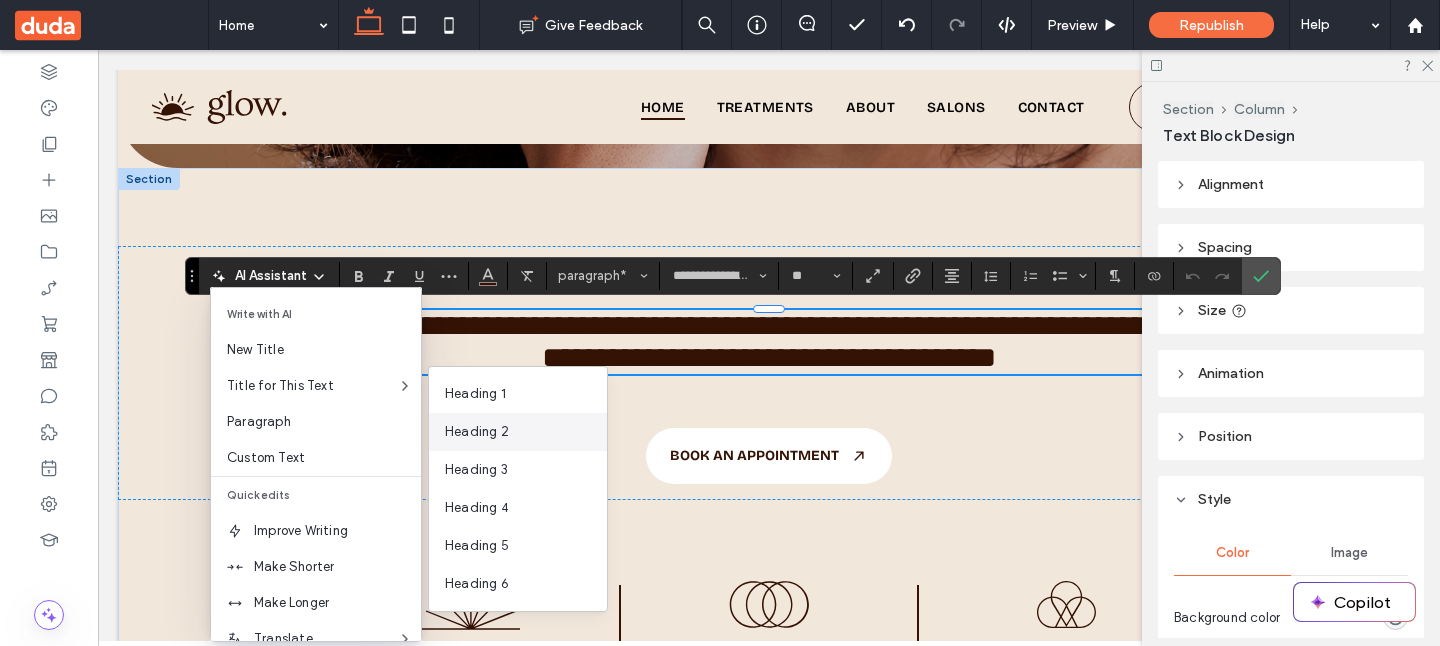 click on "Heading 2" at bounding box center (477, 432) 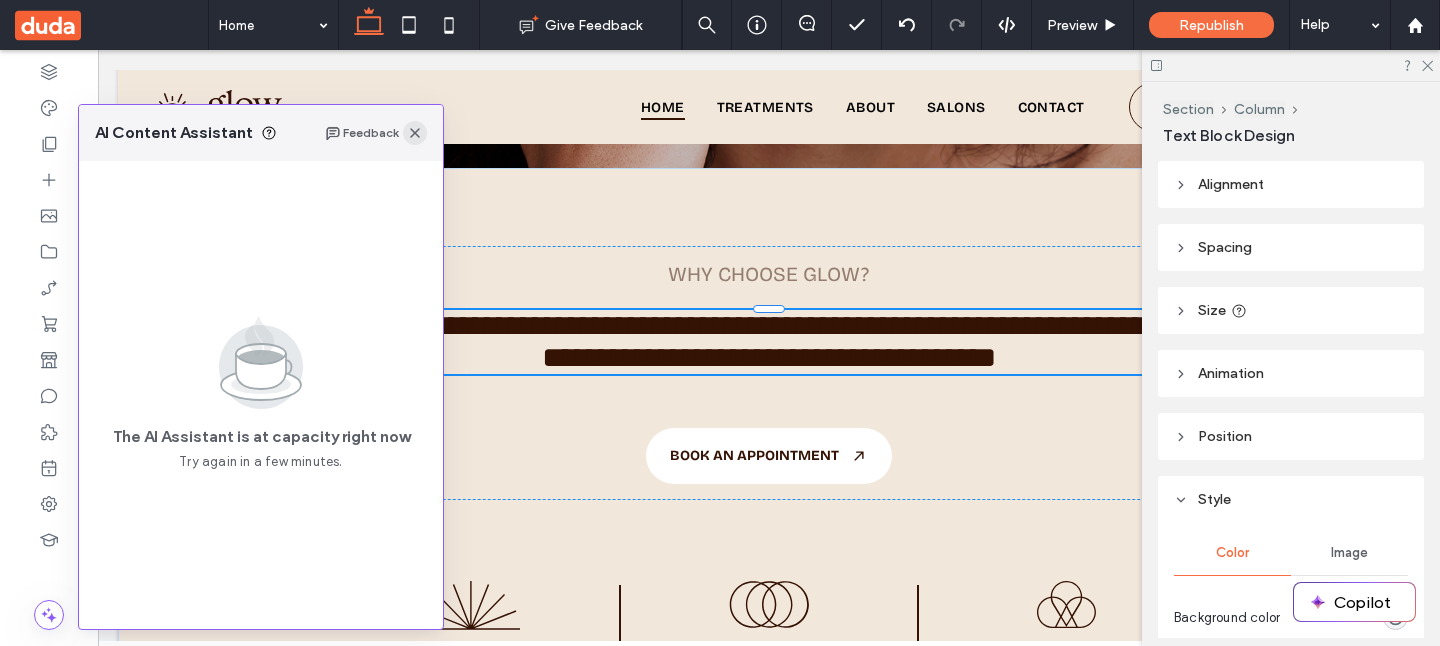 click 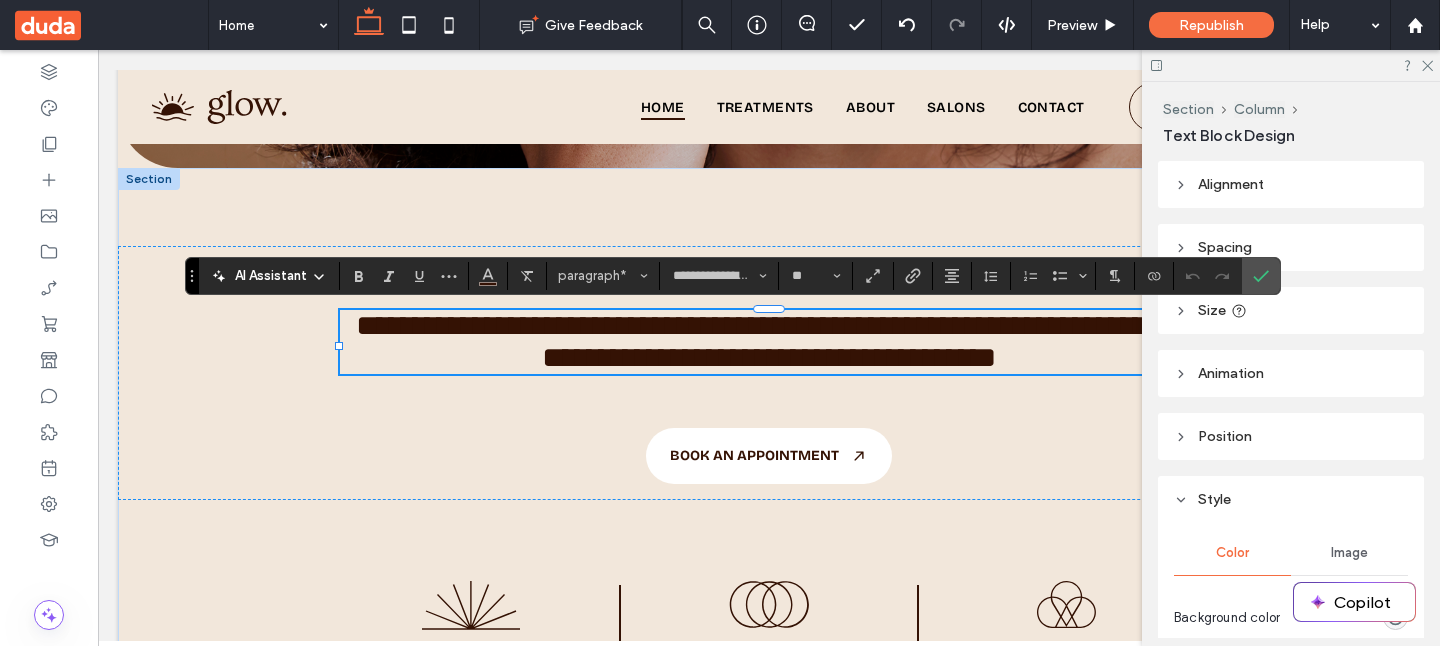 click on "AI Assistant" at bounding box center (271, 276) 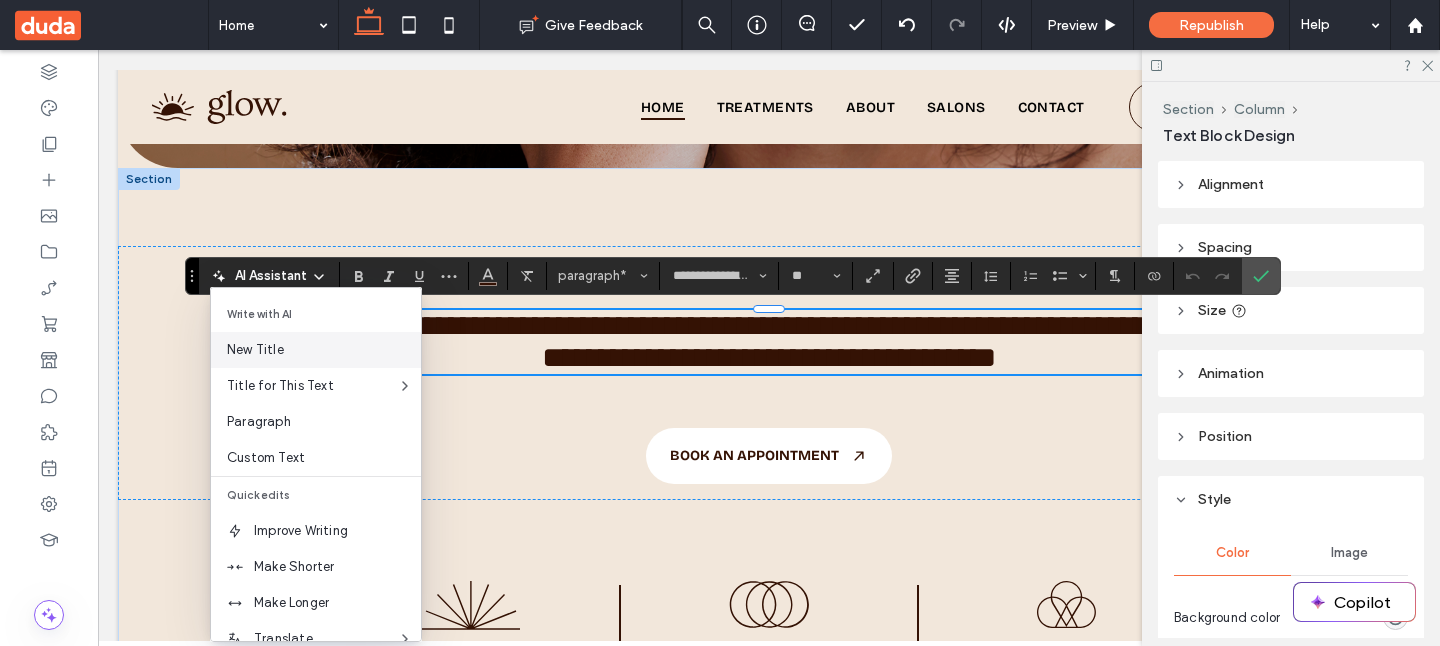 click on "New Title" at bounding box center [324, 350] 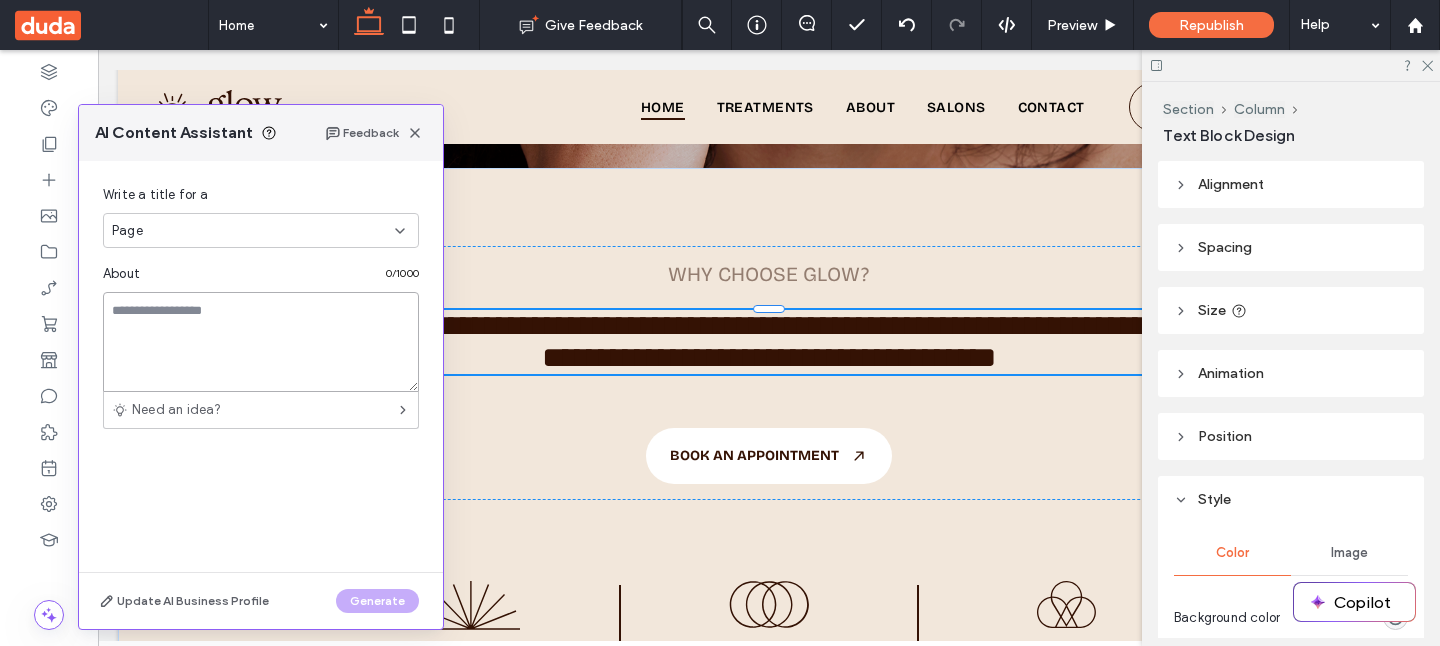 click at bounding box center [261, 342] 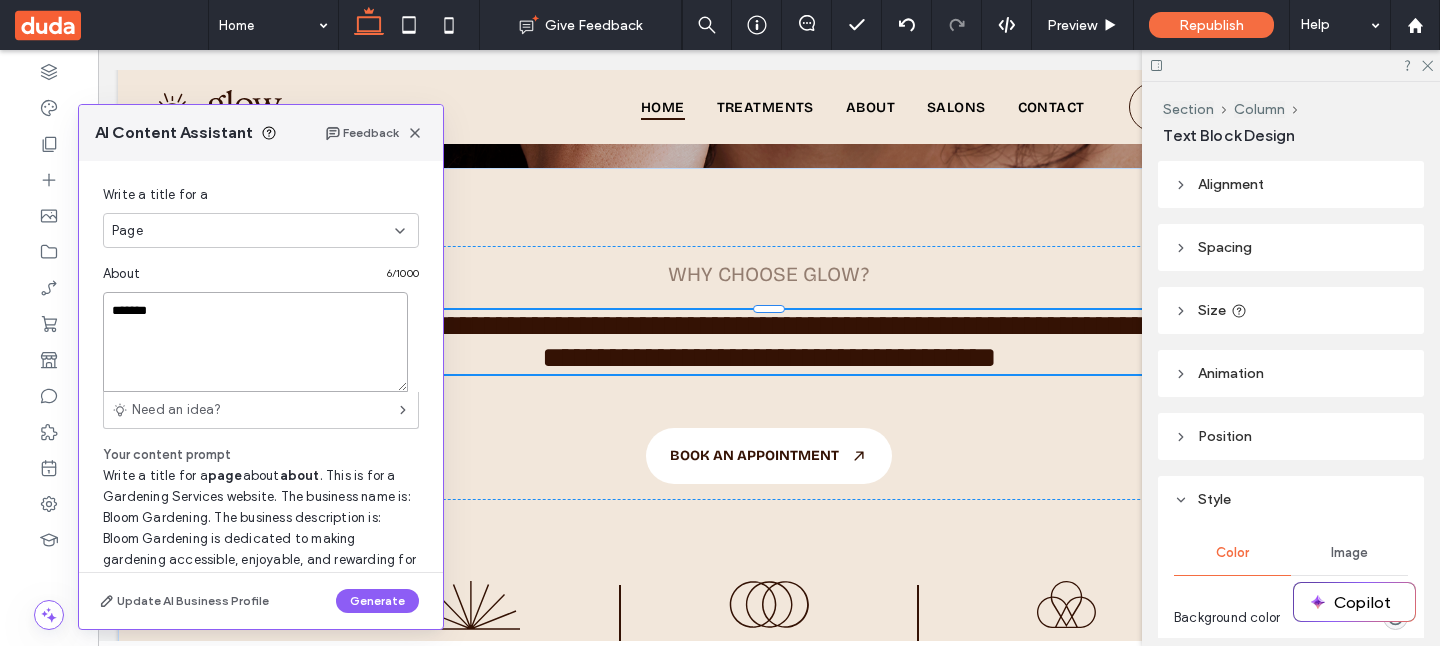 type on "********" 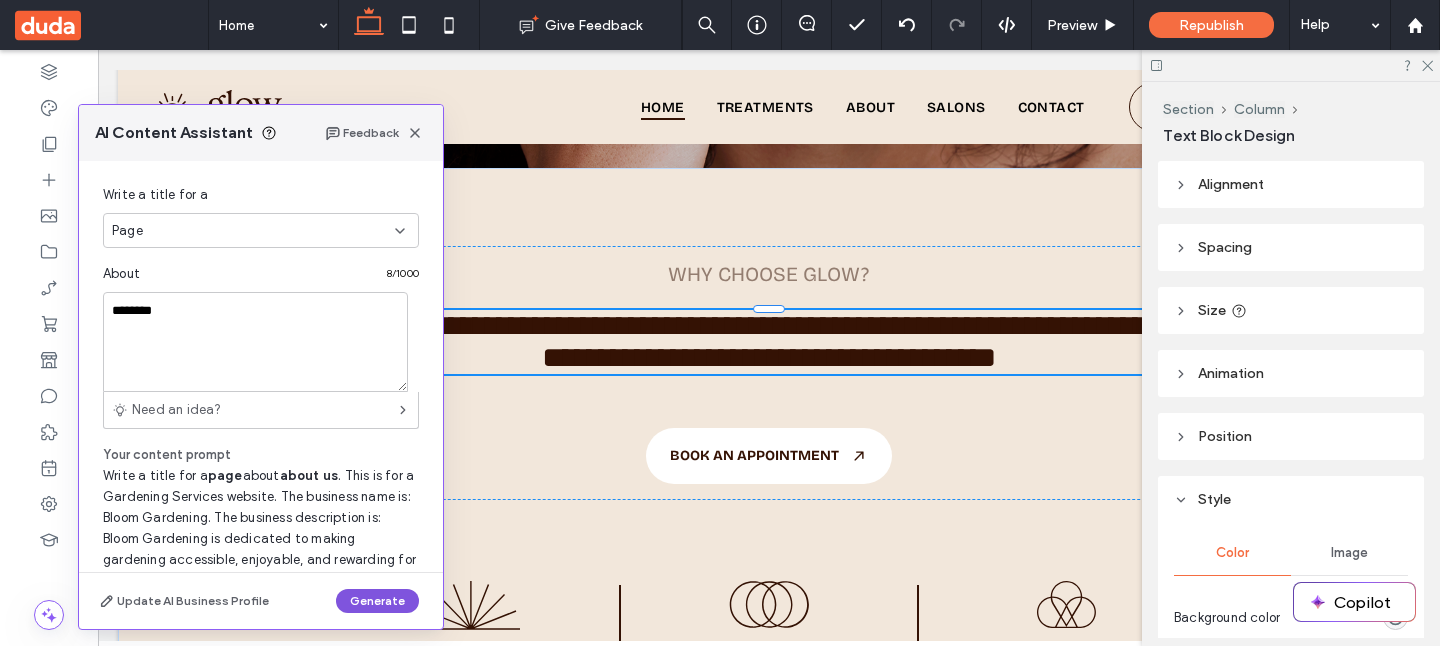 click on "Generate" at bounding box center (377, 601) 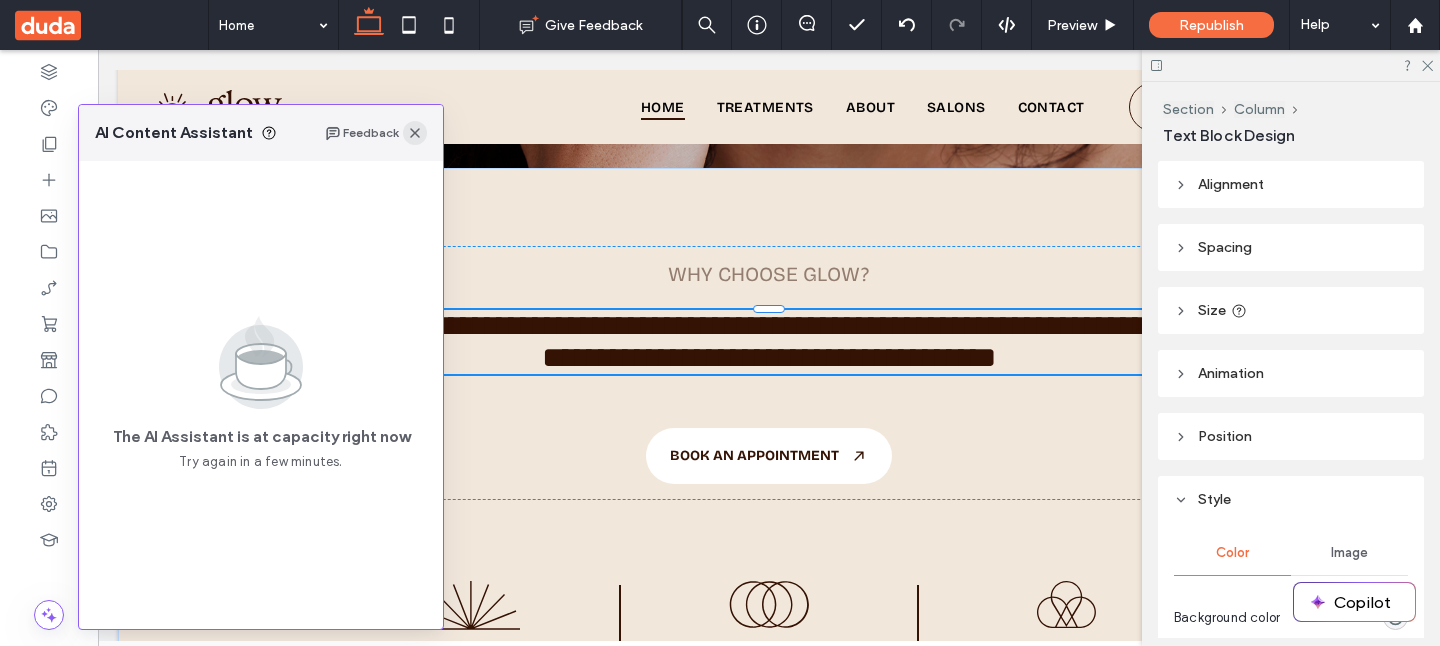 click at bounding box center (415, 133) 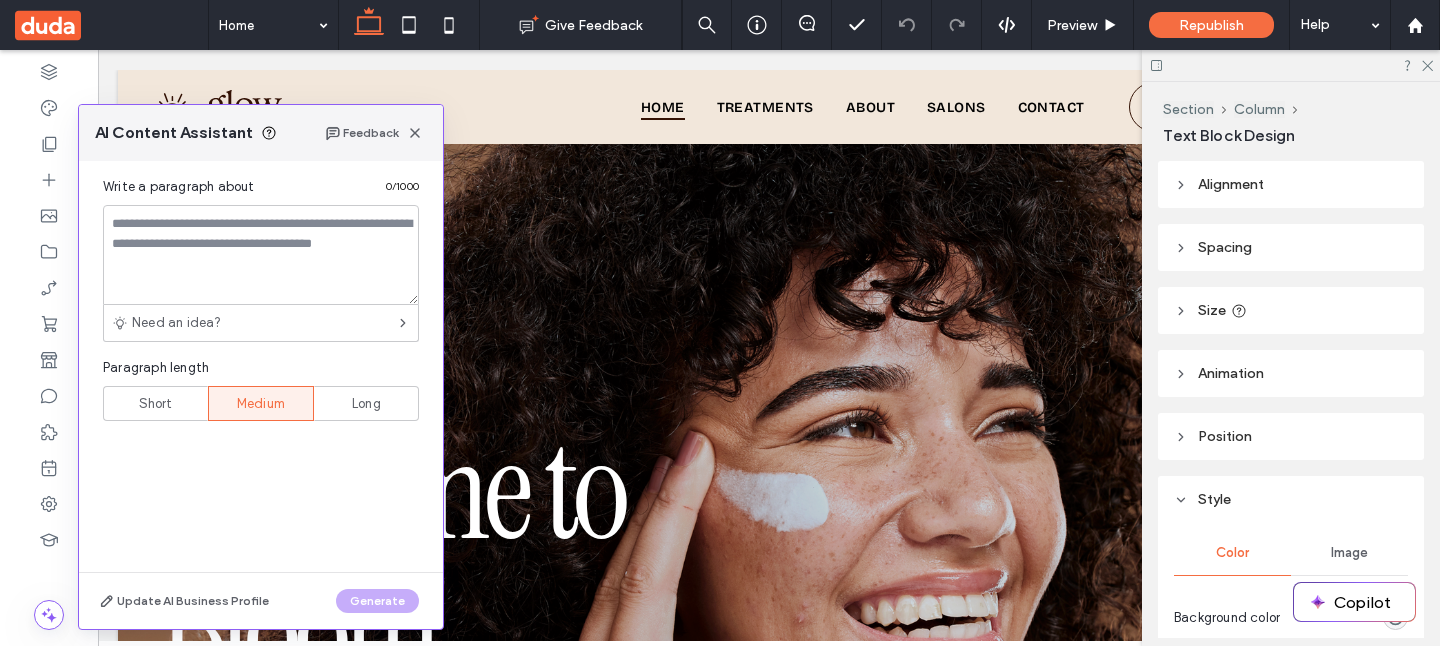 scroll, scrollTop: 712, scrollLeft: 0, axis: vertical 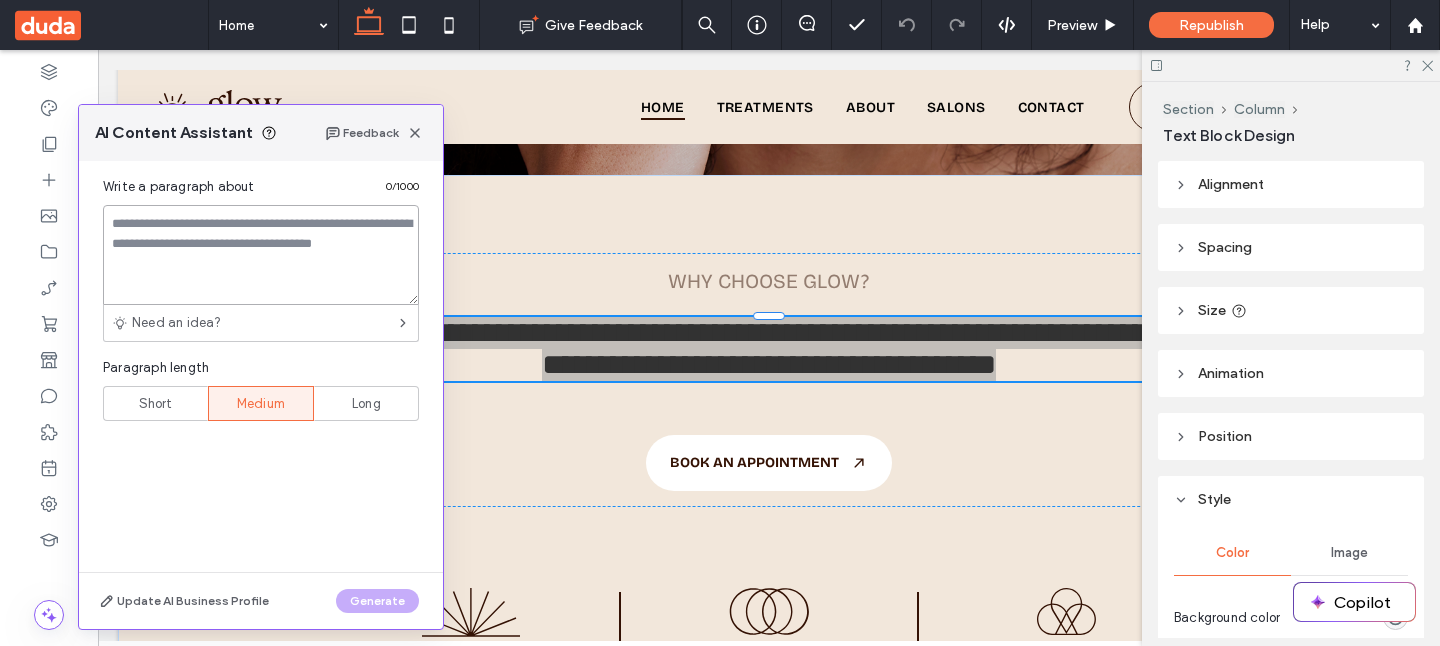 click at bounding box center (261, 255) 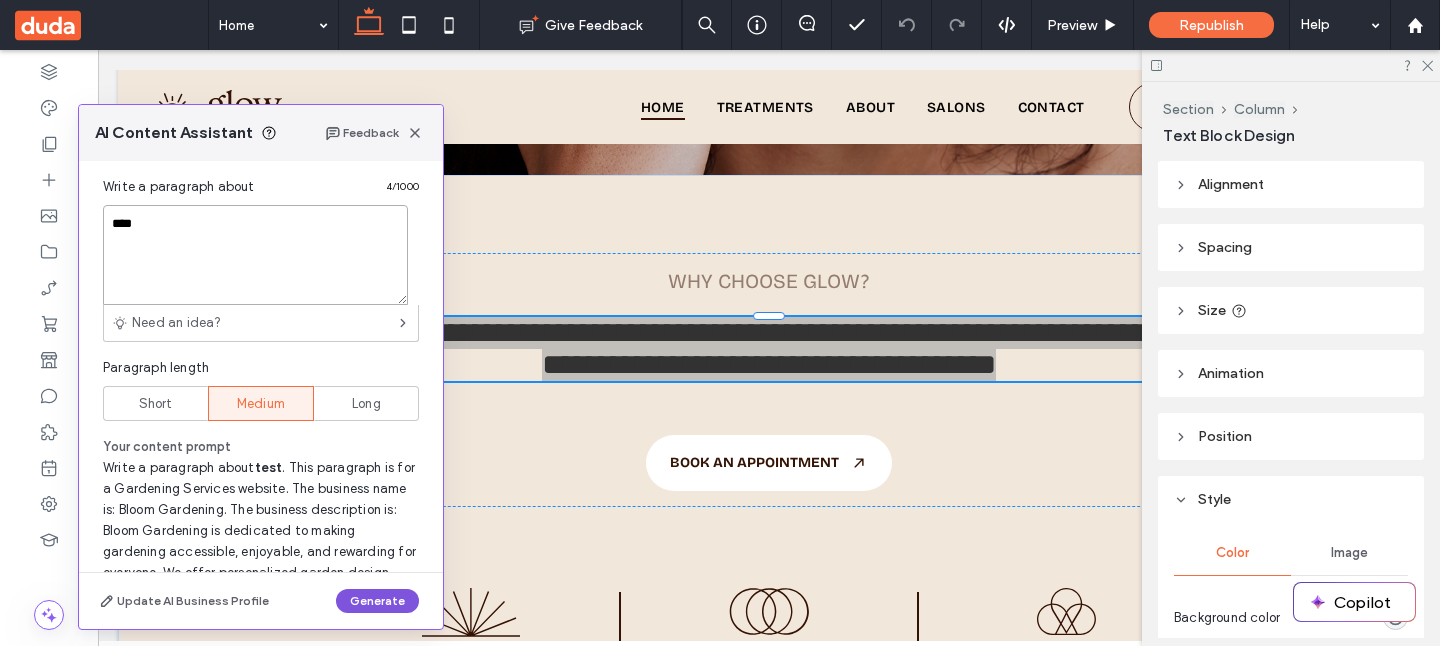type on "****" 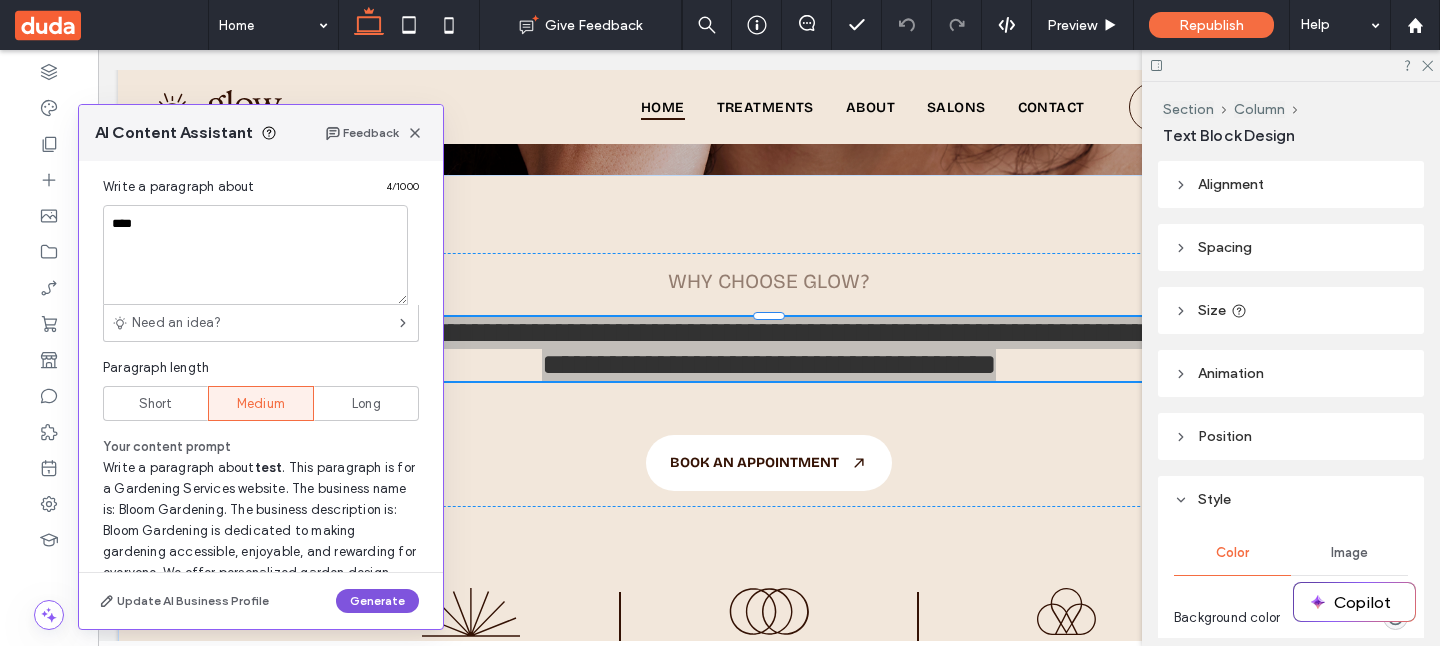 click on "Generate" at bounding box center [377, 601] 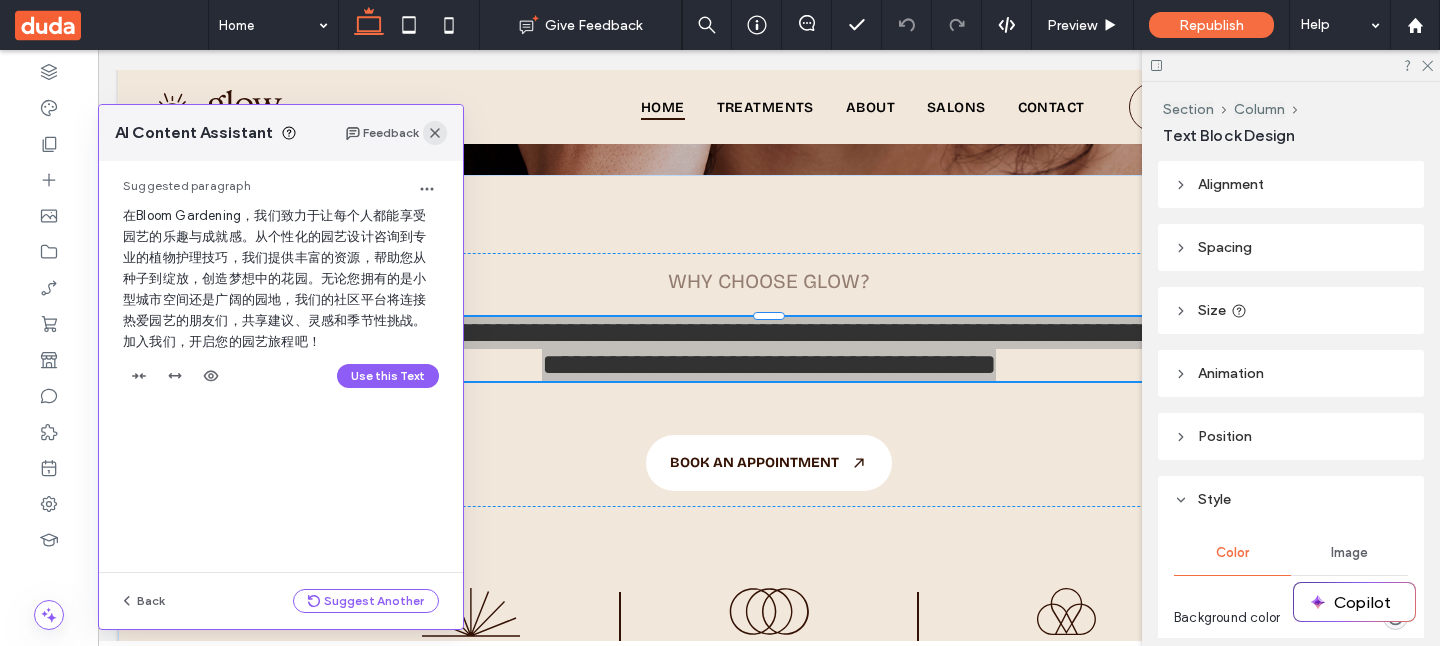 click on "Feedback" at bounding box center (396, 133) 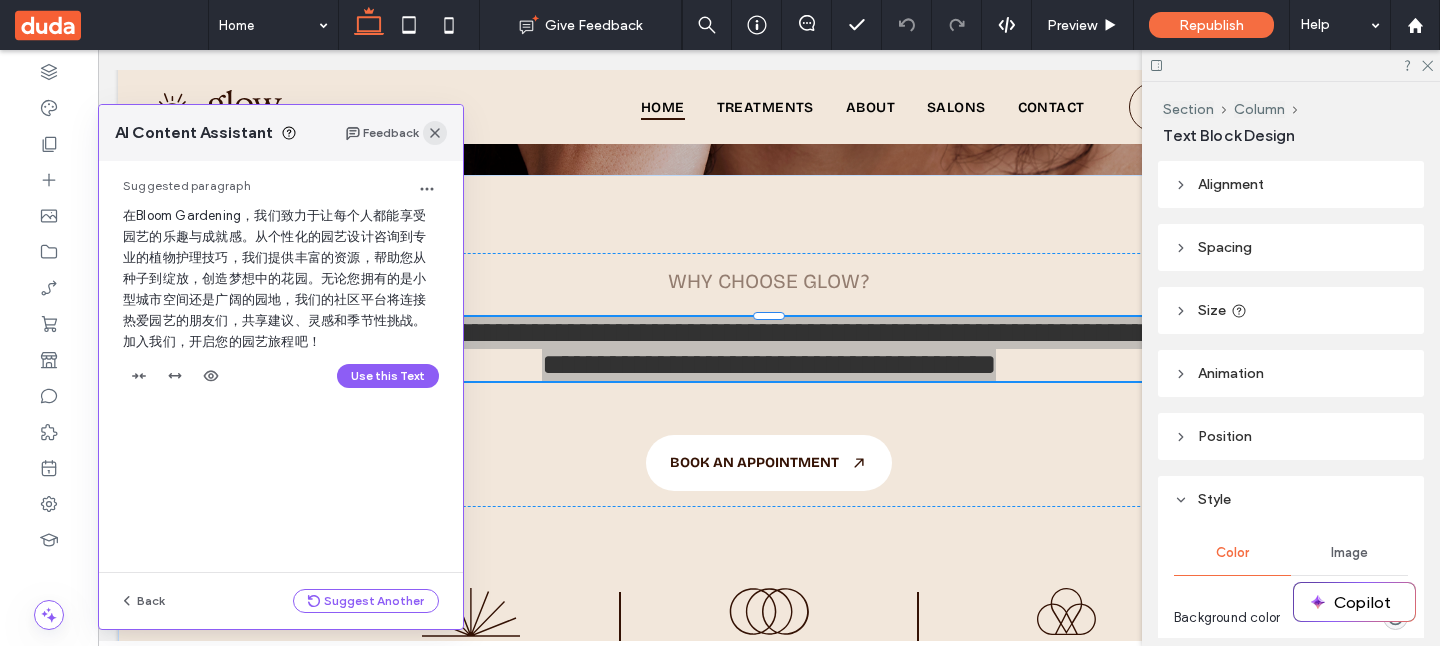 drag, startPoint x: 435, startPoint y: 136, endPoint x: 259, endPoint y: 255, distance: 212.4547 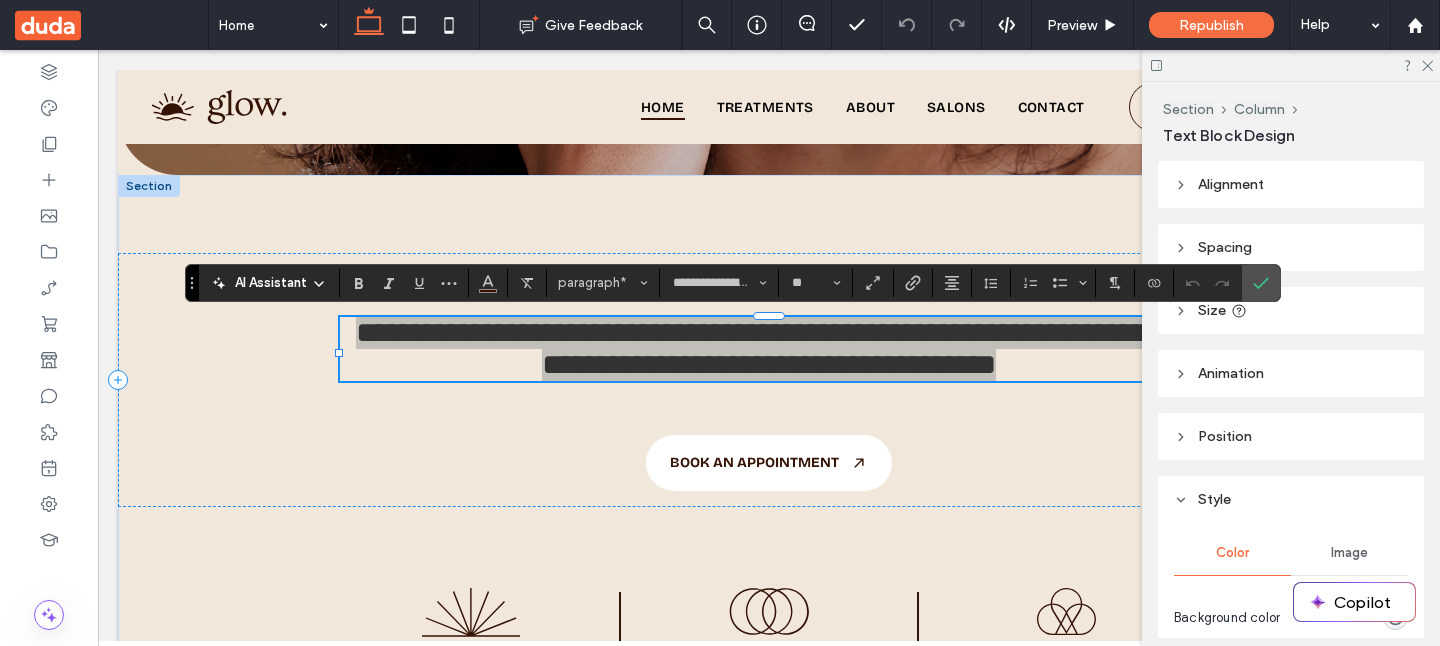 click on "AI Assistant" at bounding box center [271, 283] 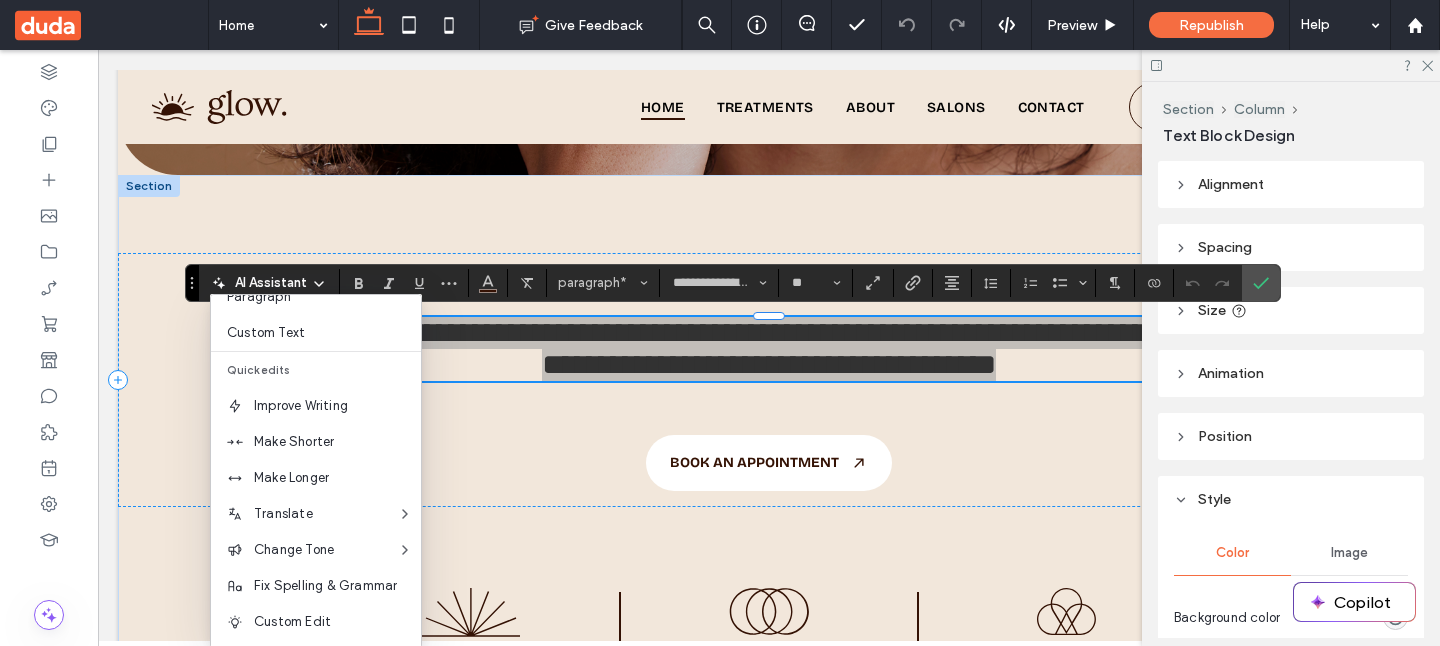 scroll, scrollTop: 0, scrollLeft: 0, axis: both 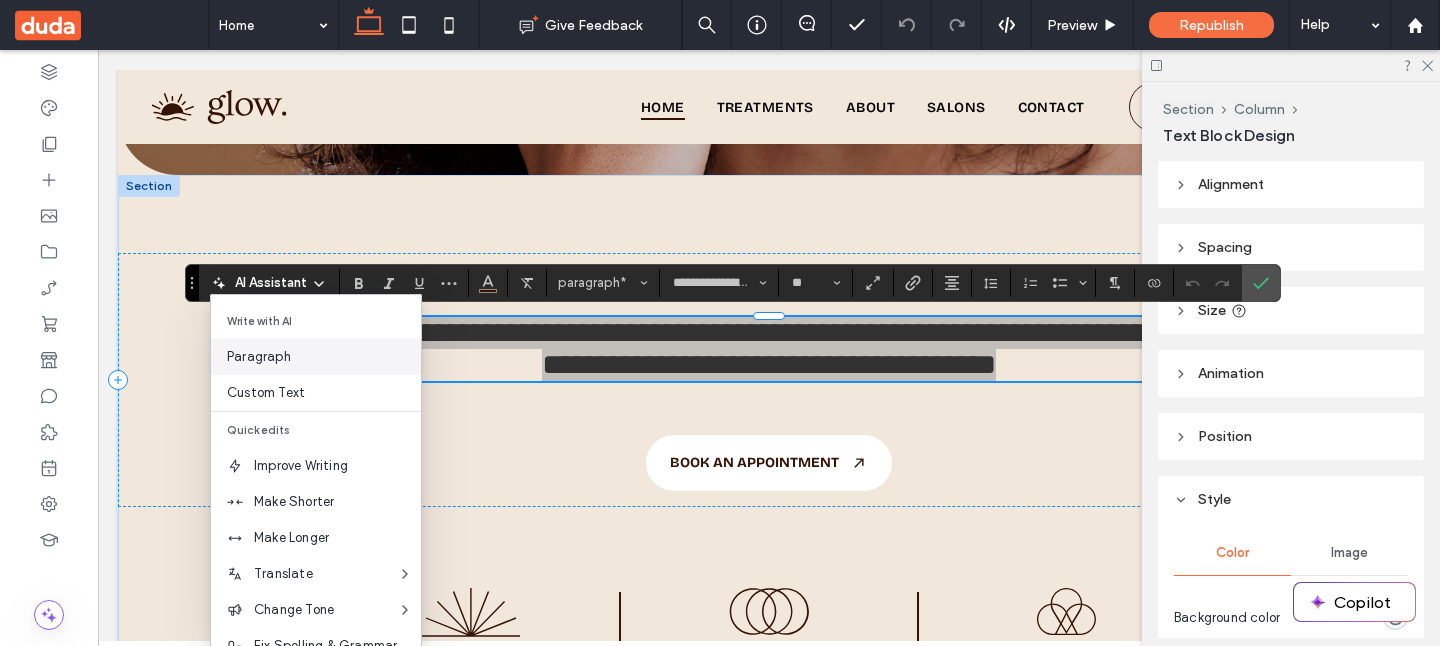 click on "Paragraph" at bounding box center [324, 357] 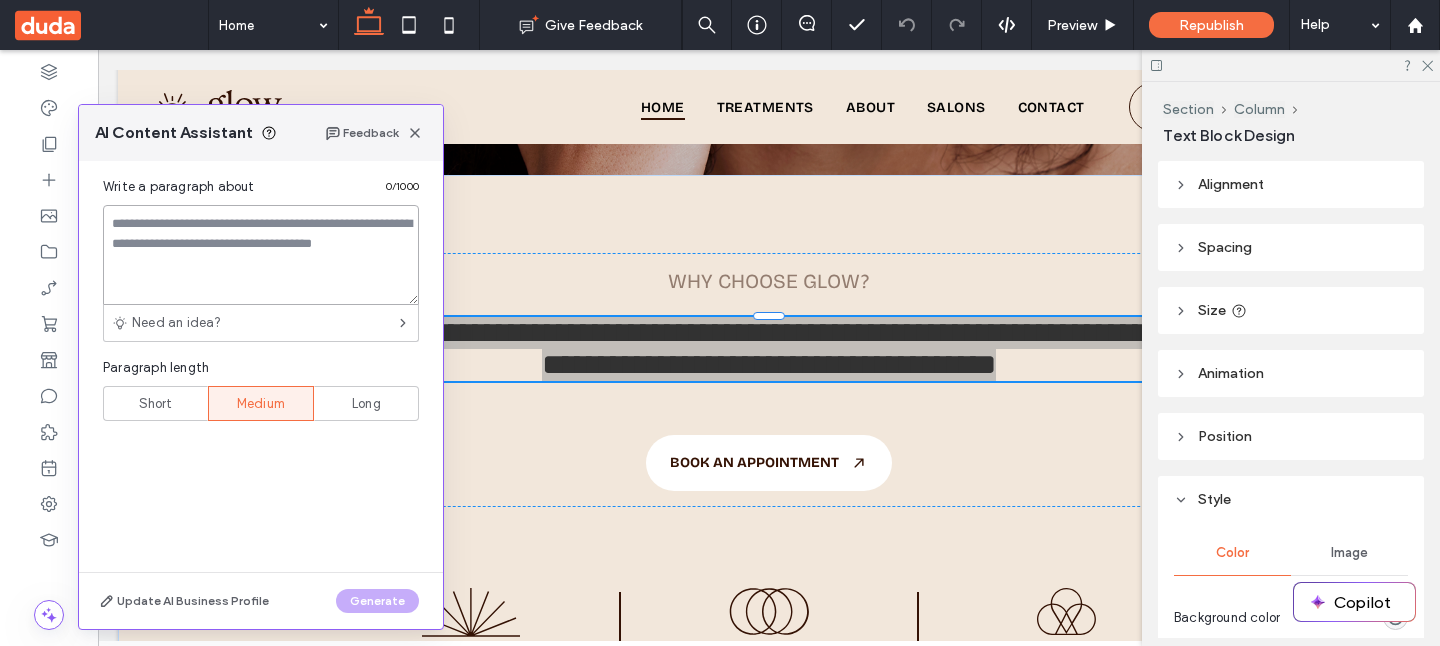 click at bounding box center (261, 255) 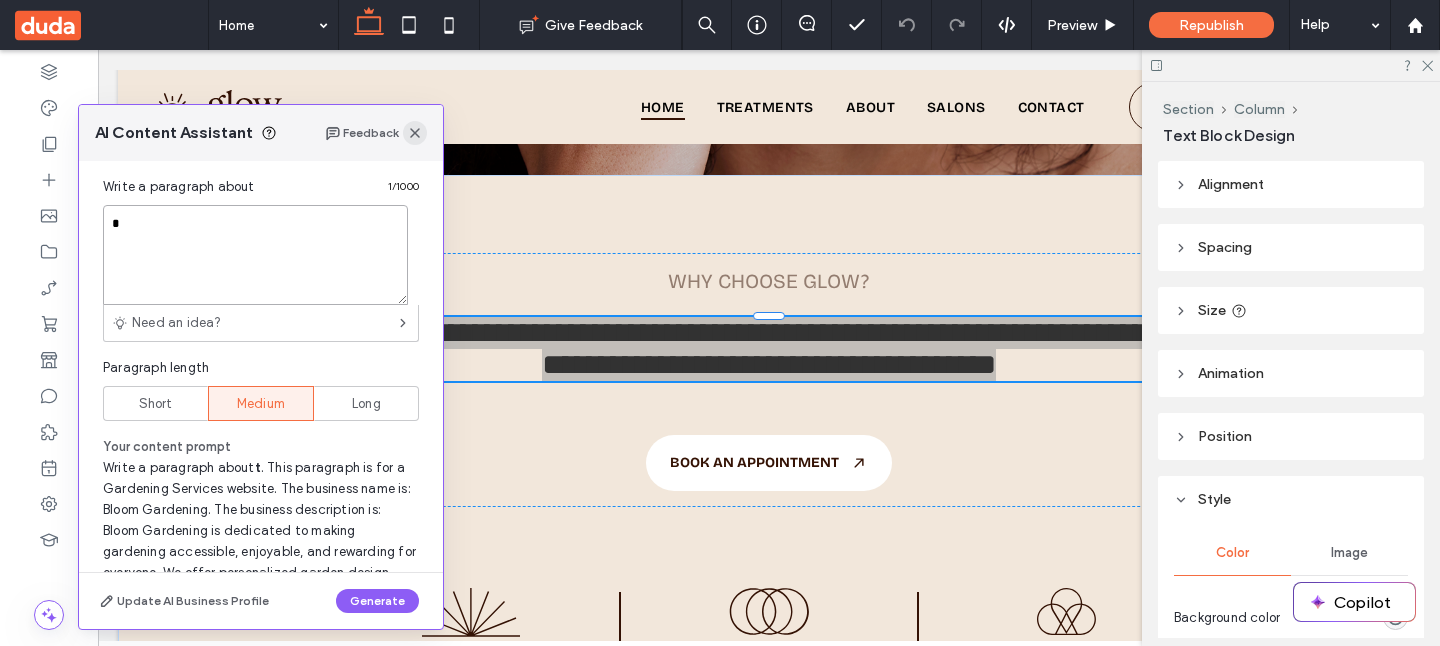 click 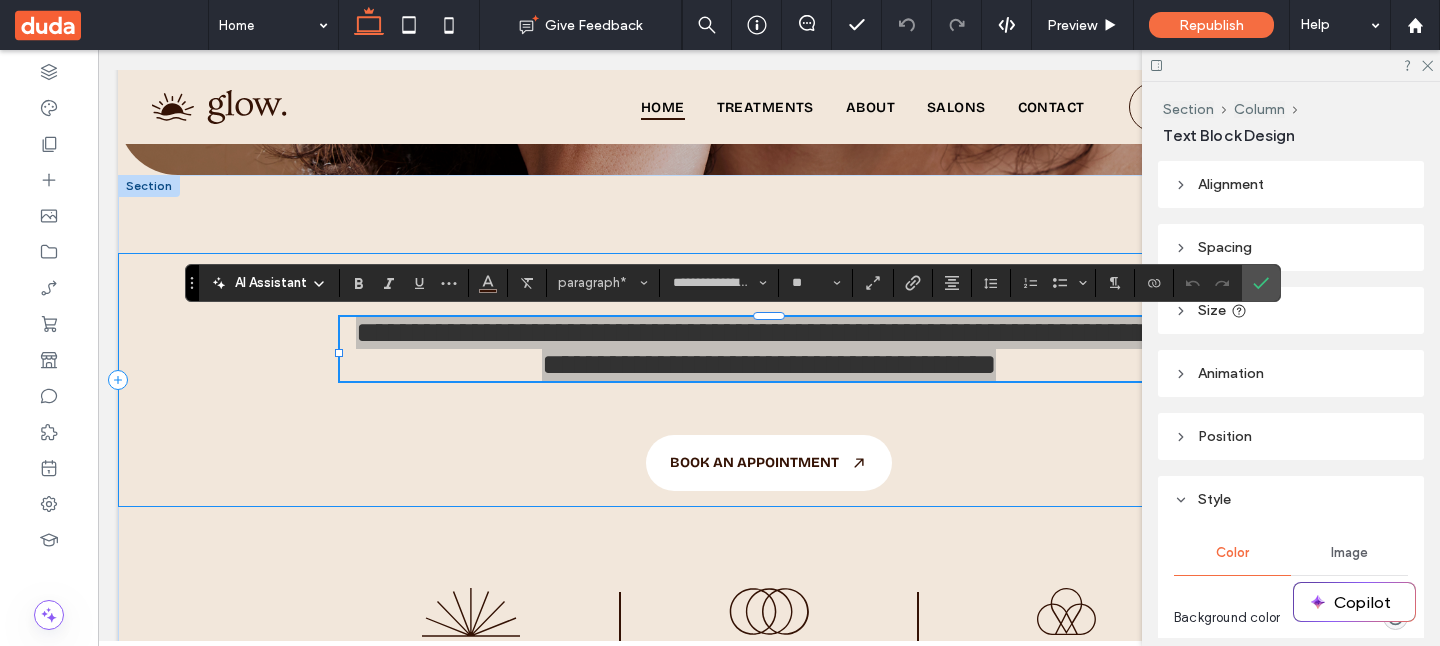 click on "AI Assistant" at bounding box center [271, 283] 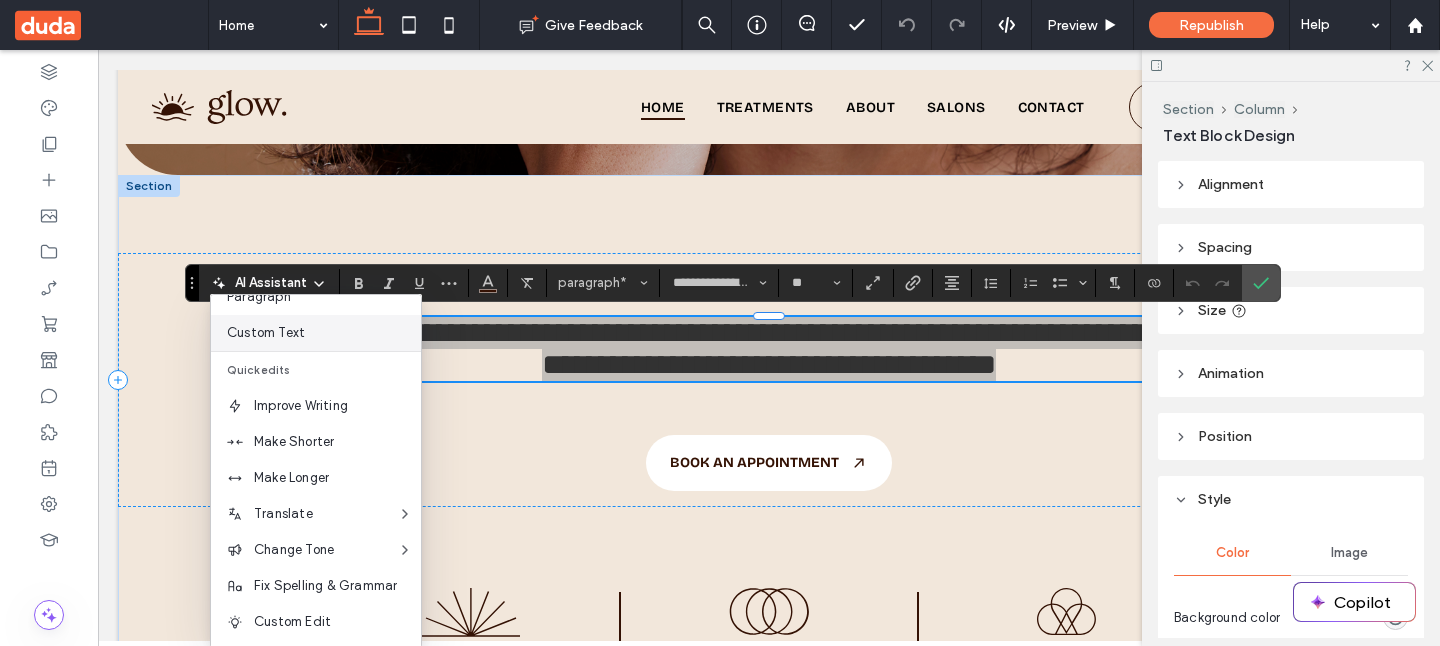 scroll, scrollTop: 0, scrollLeft: 0, axis: both 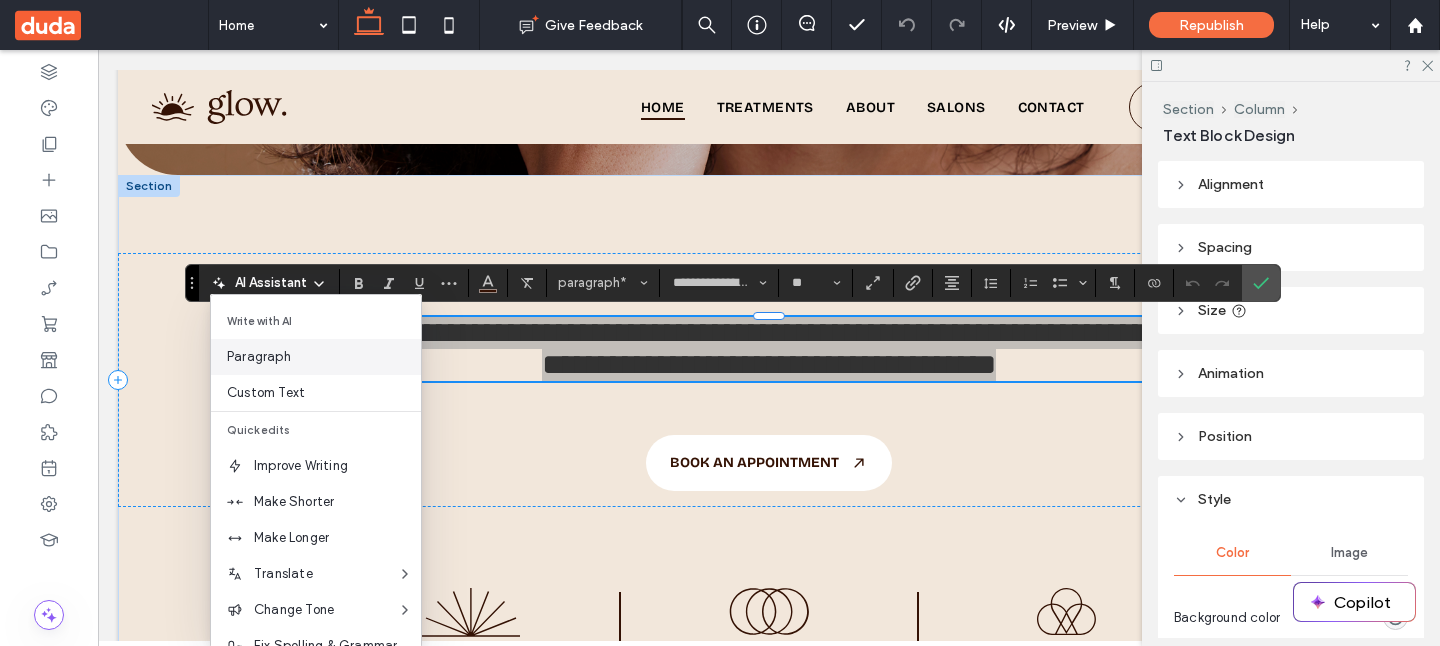 click on "Paragraph" at bounding box center [324, 357] 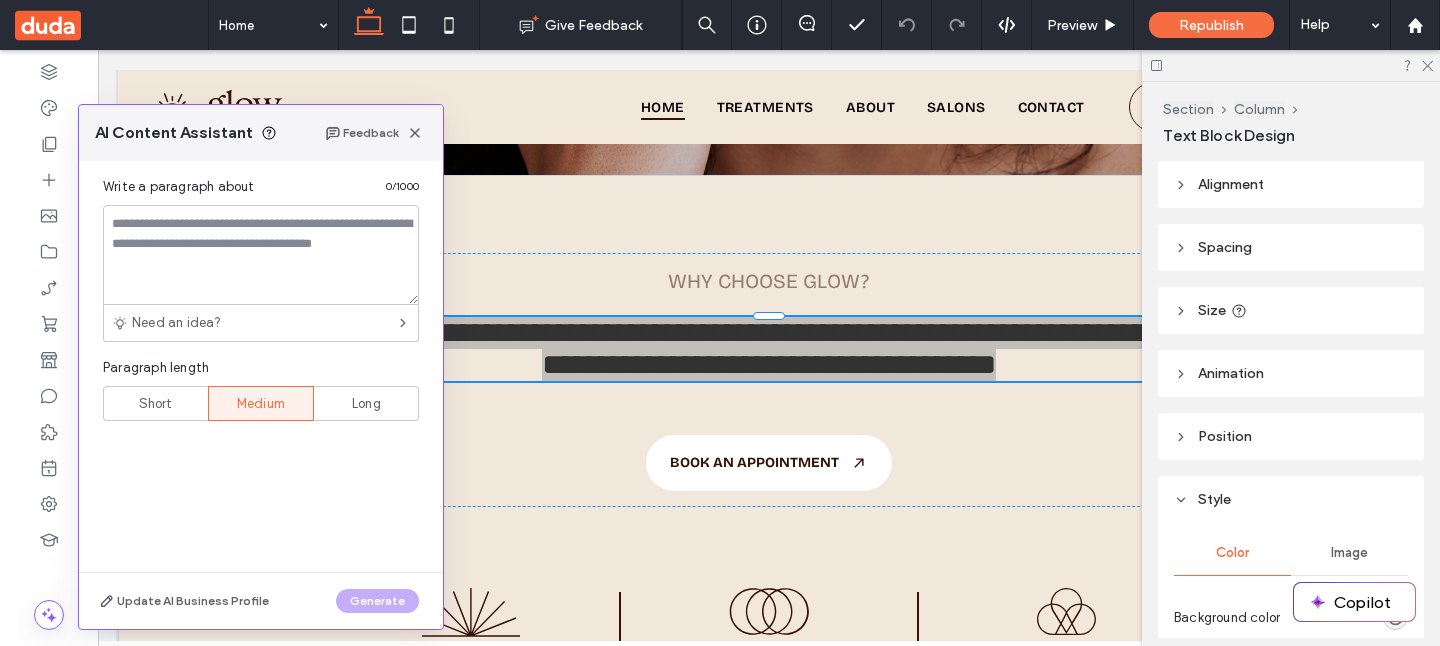 click on "Short" at bounding box center [155, 403] 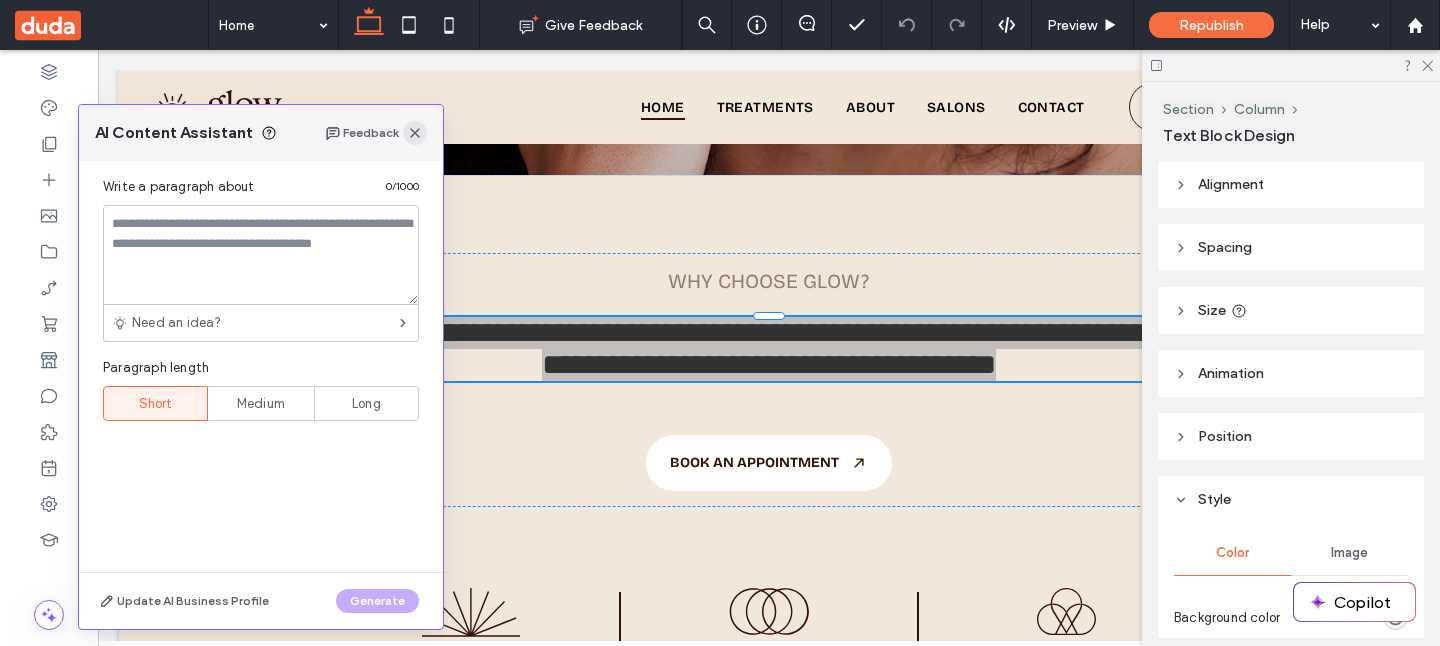 click at bounding box center [415, 133] 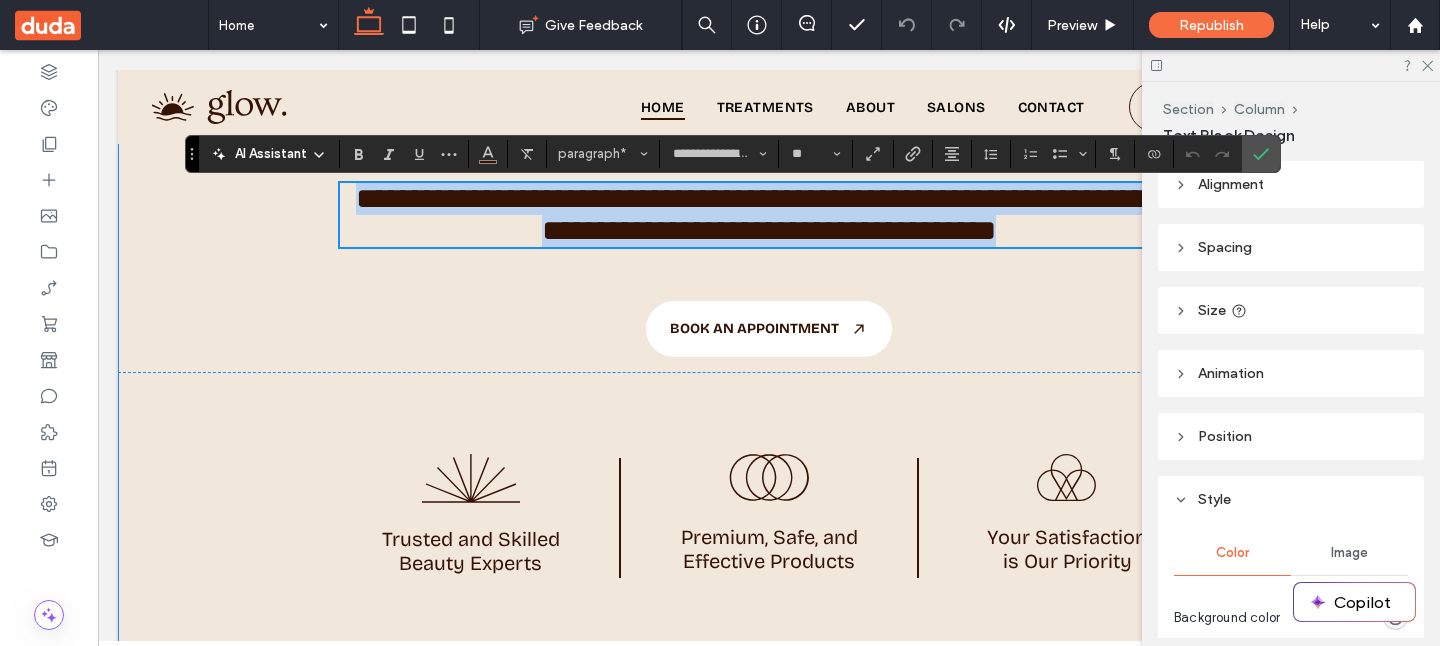 scroll, scrollTop: 841, scrollLeft: 0, axis: vertical 